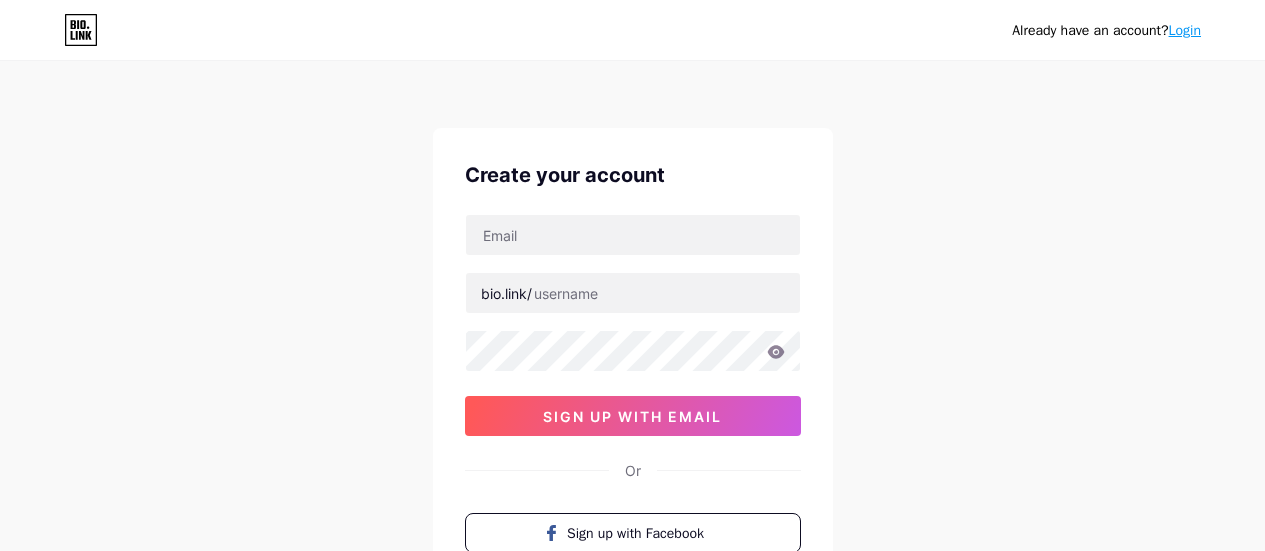 scroll, scrollTop: 0, scrollLeft: 0, axis: both 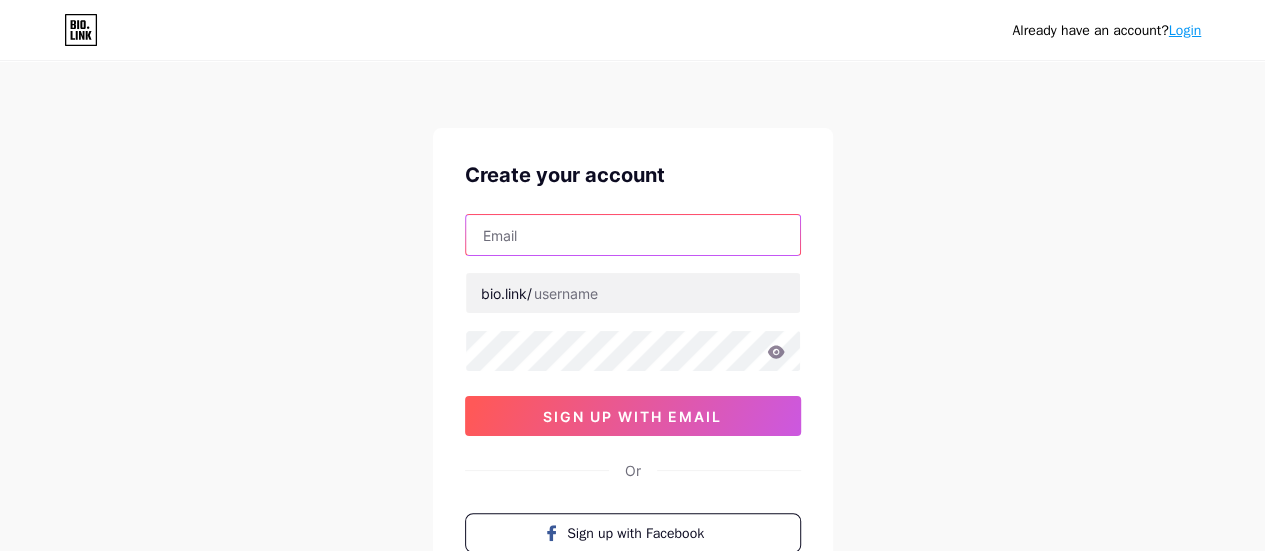 drag, startPoint x: 0, startPoint y: 0, endPoint x: 654, endPoint y: 236, distance: 695.2784 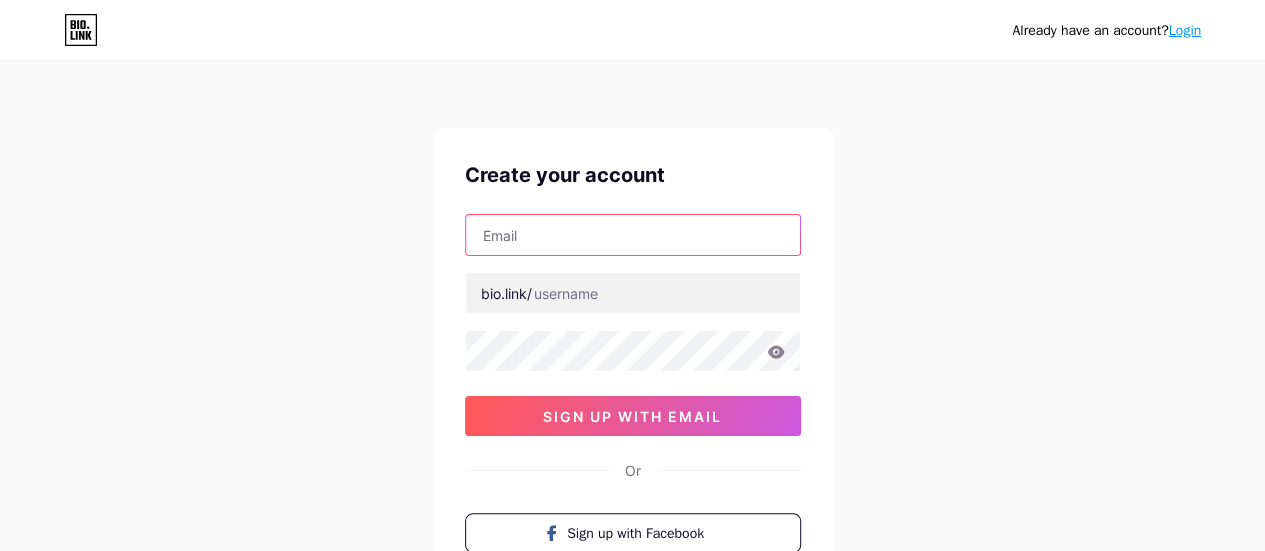 type on "lazada782012@gmail.com" 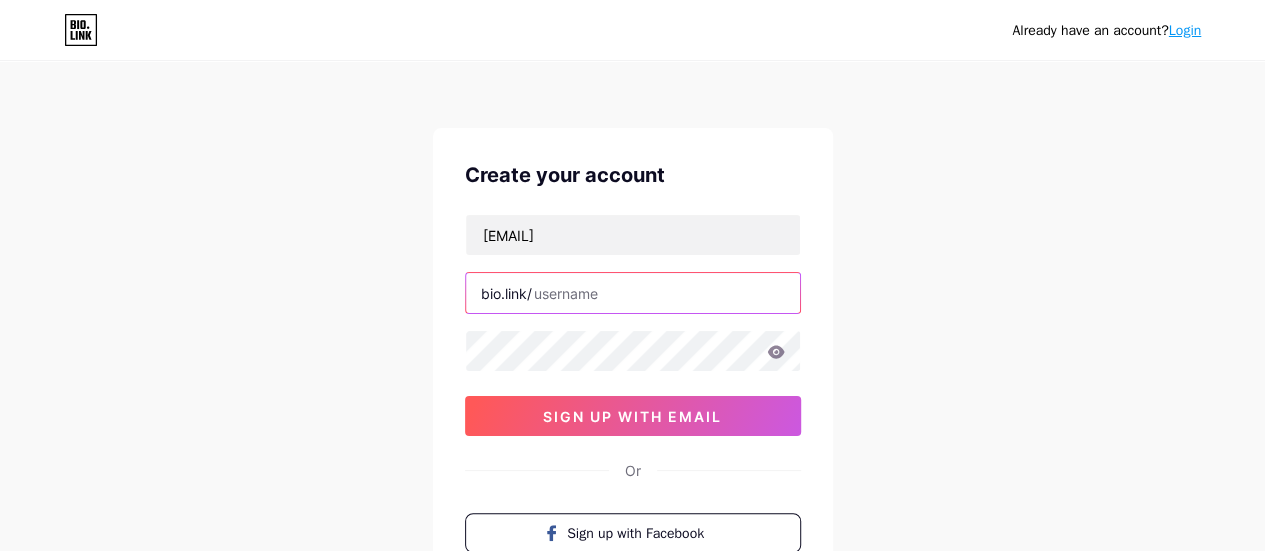 click at bounding box center (633, 293) 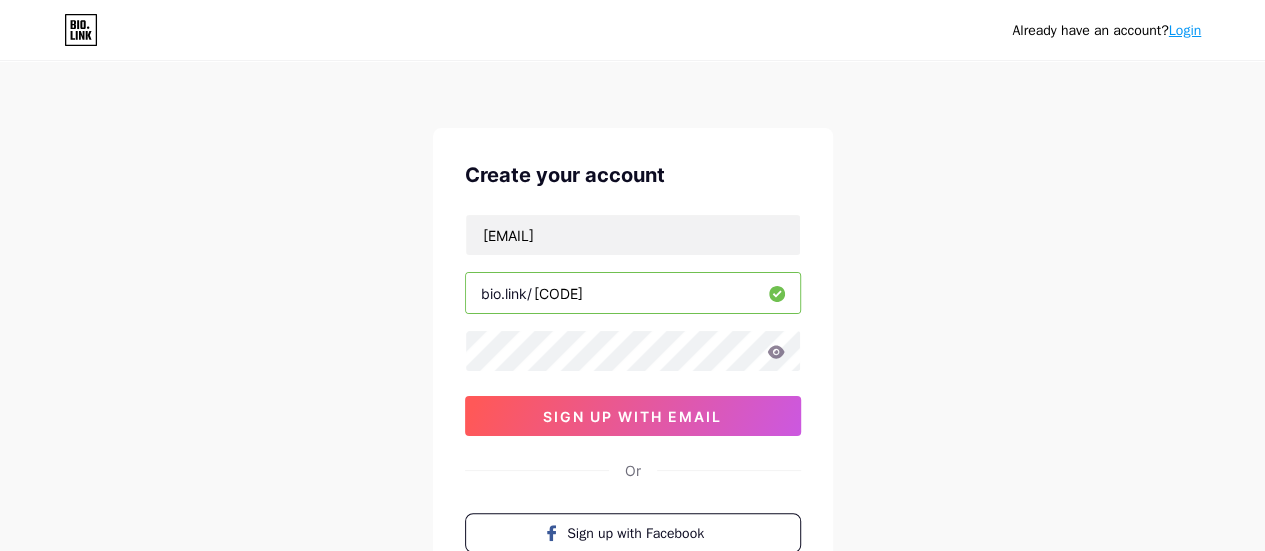 type on "baoorz" 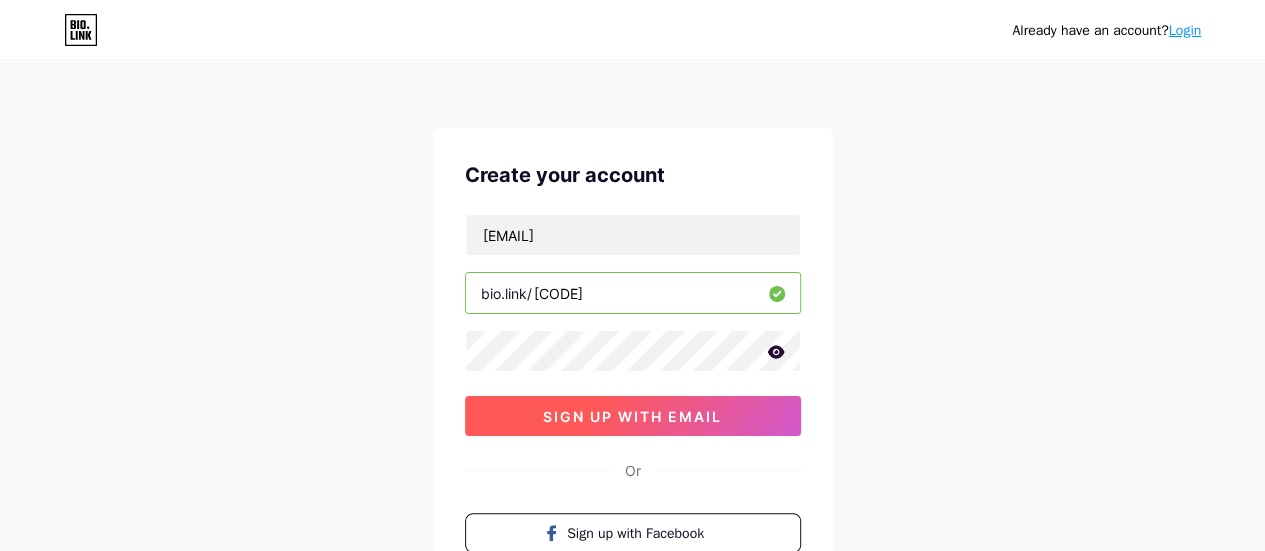 click on "sign up with email" at bounding box center (633, 416) 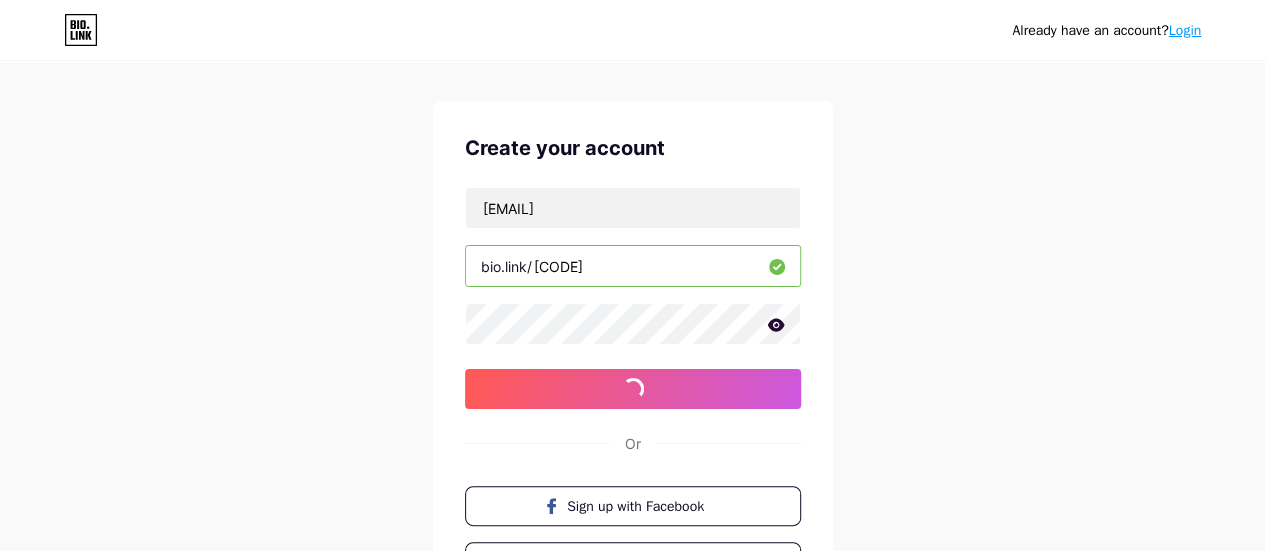 scroll, scrollTop: 0, scrollLeft: 0, axis: both 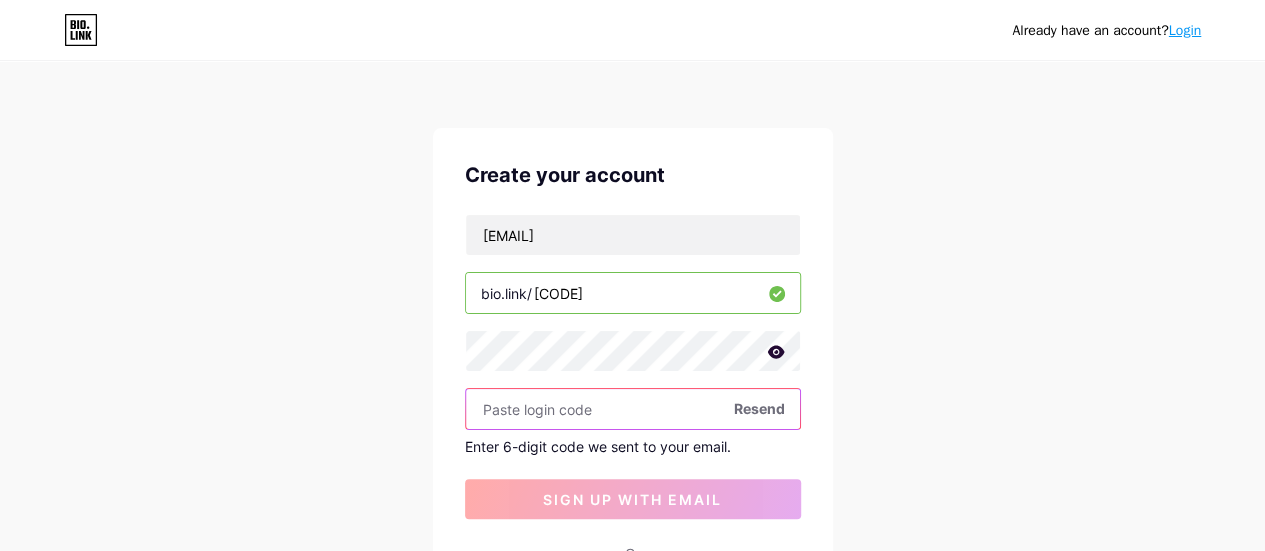 paste on "923789" 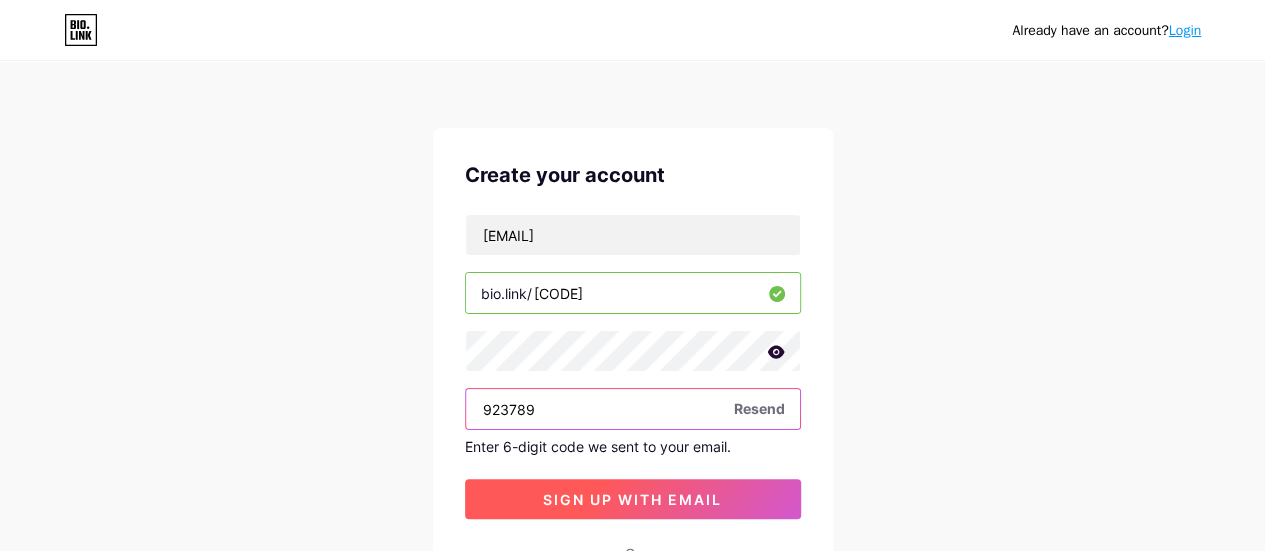 type on "923789" 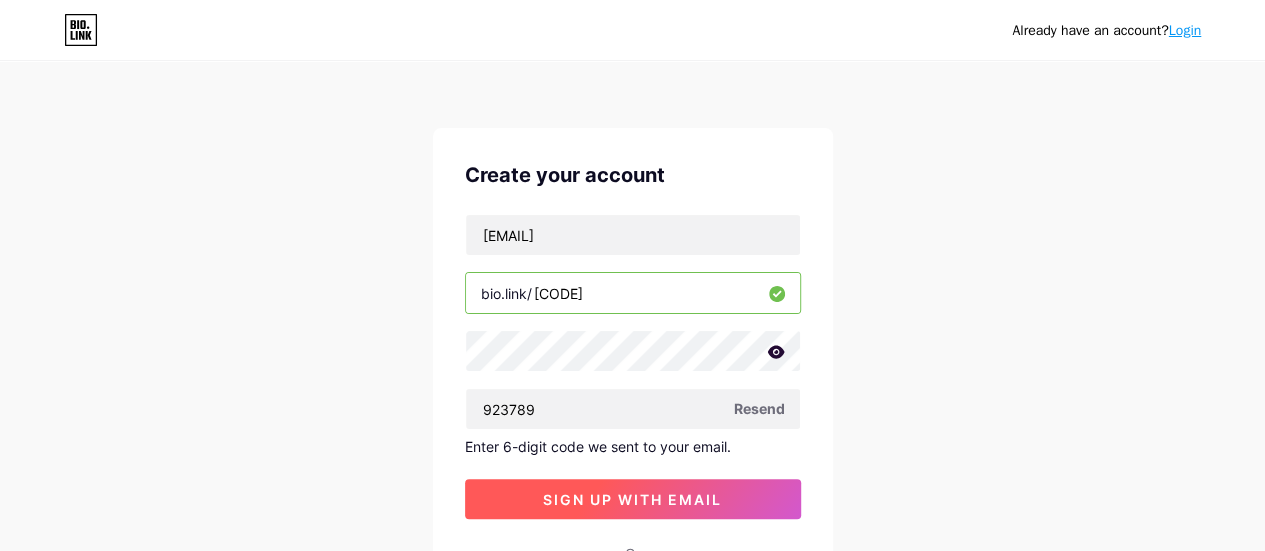 click on "sign up with email" at bounding box center [632, 499] 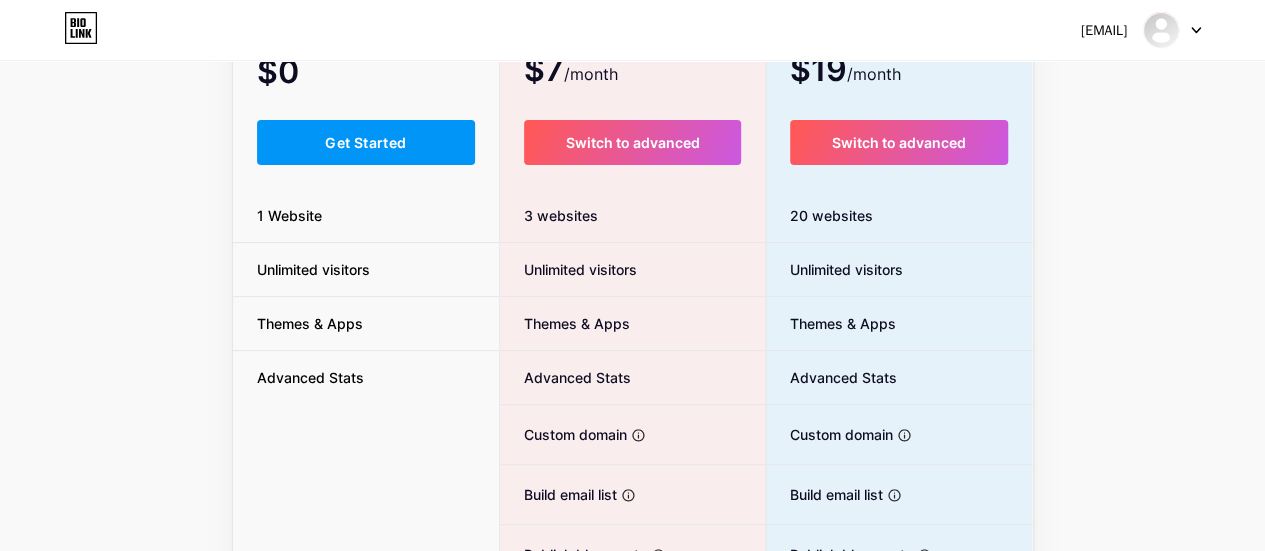 scroll, scrollTop: 200, scrollLeft: 0, axis: vertical 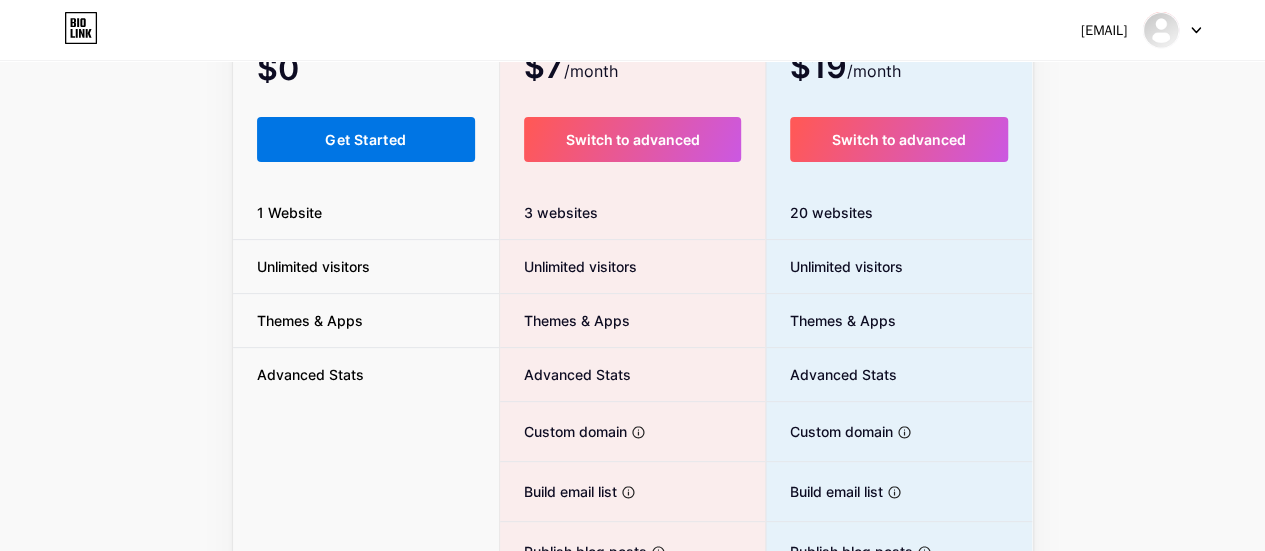 click on "Get Started" at bounding box center (366, 139) 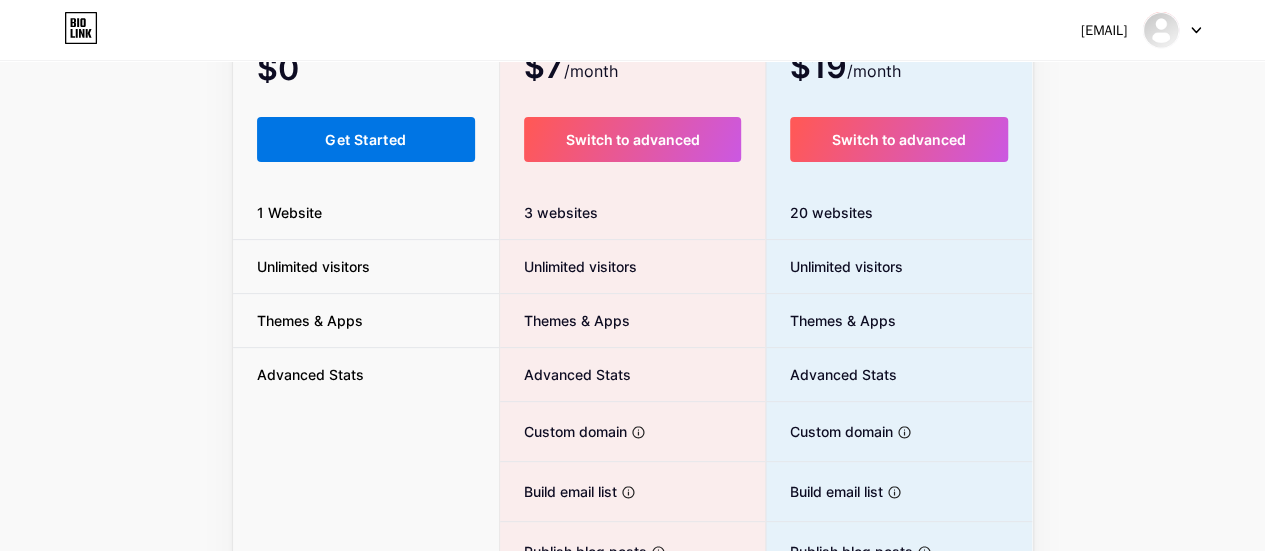 scroll, scrollTop: 0, scrollLeft: 0, axis: both 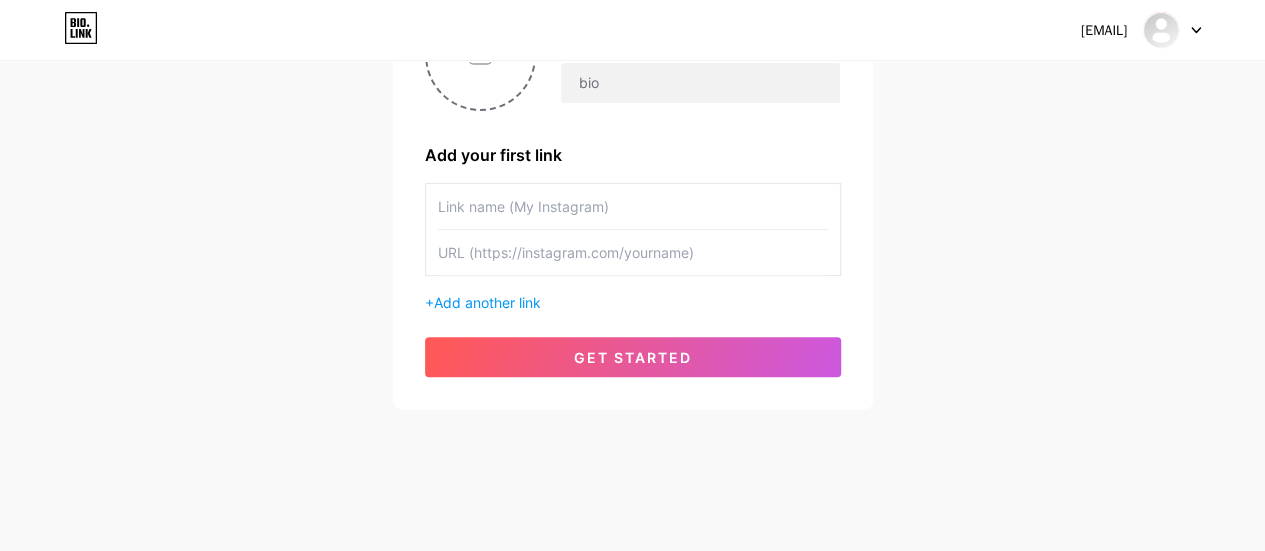 click at bounding box center [633, 206] 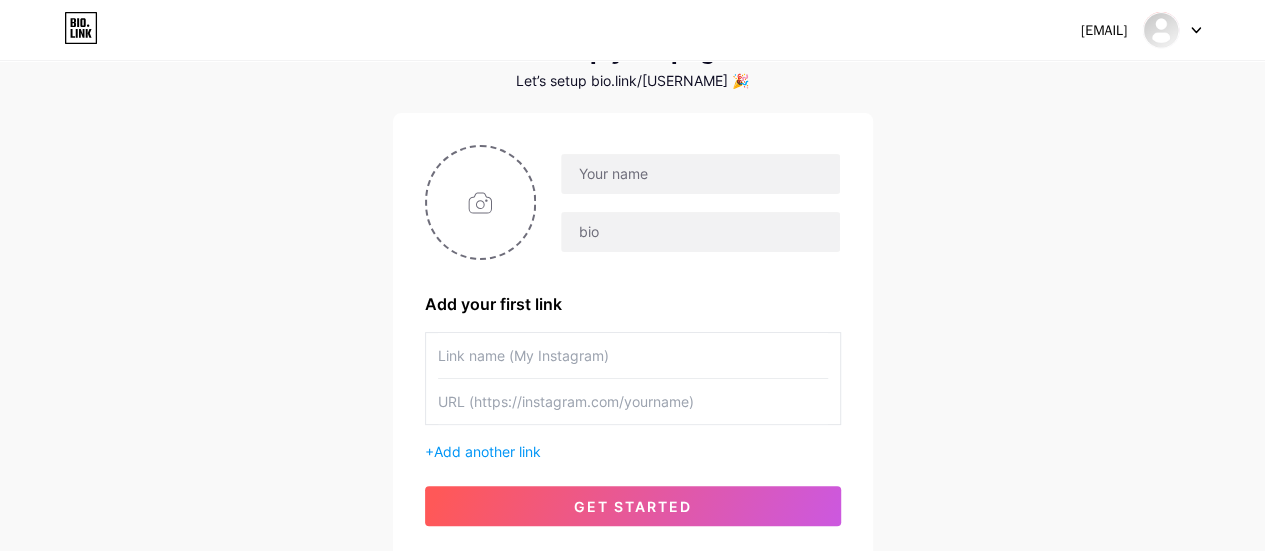 scroll, scrollTop: 0, scrollLeft: 0, axis: both 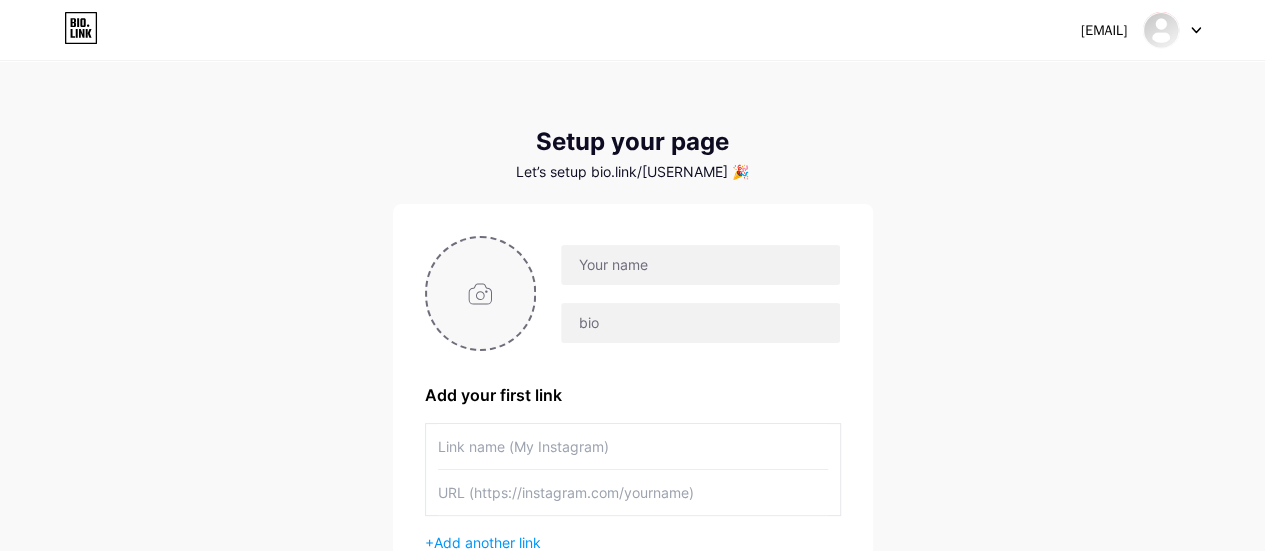 click at bounding box center (481, 293) 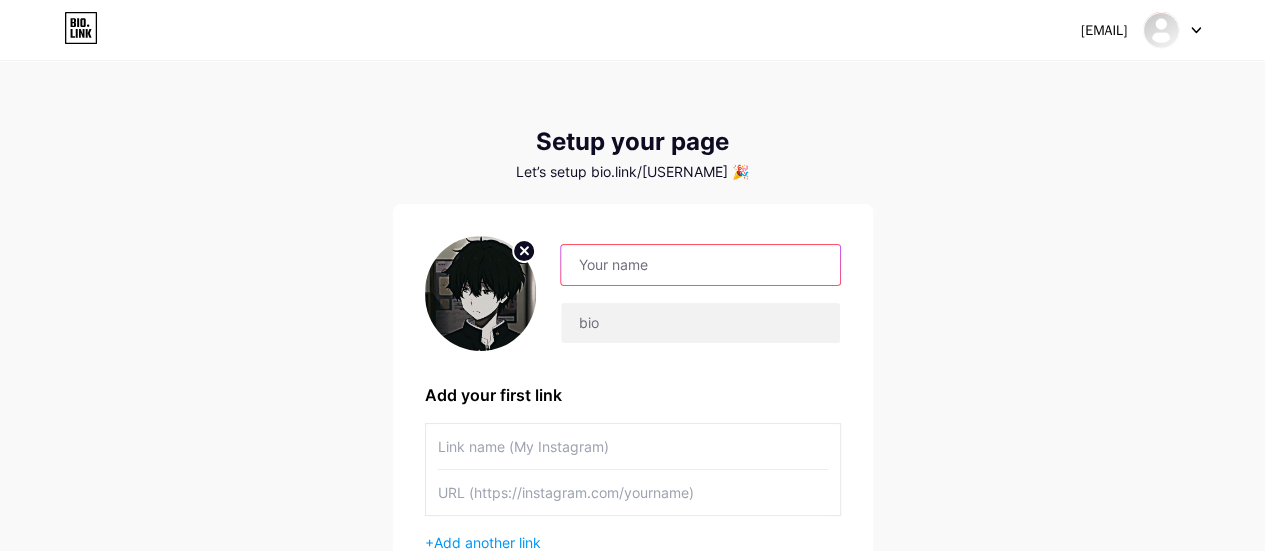 click at bounding box center [700, 265] 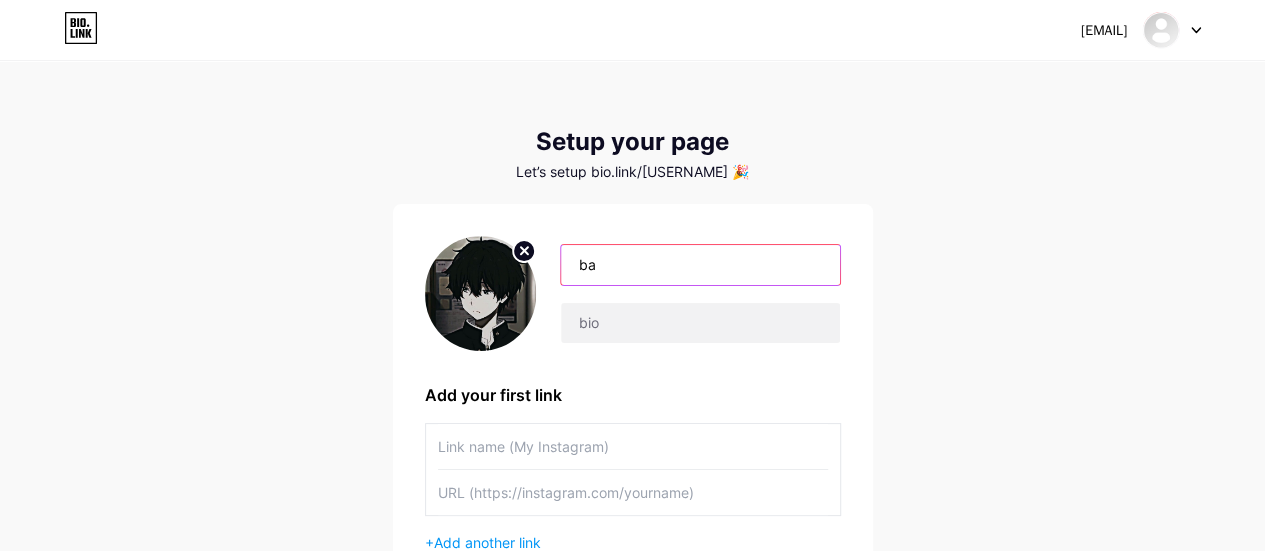type on "bao" 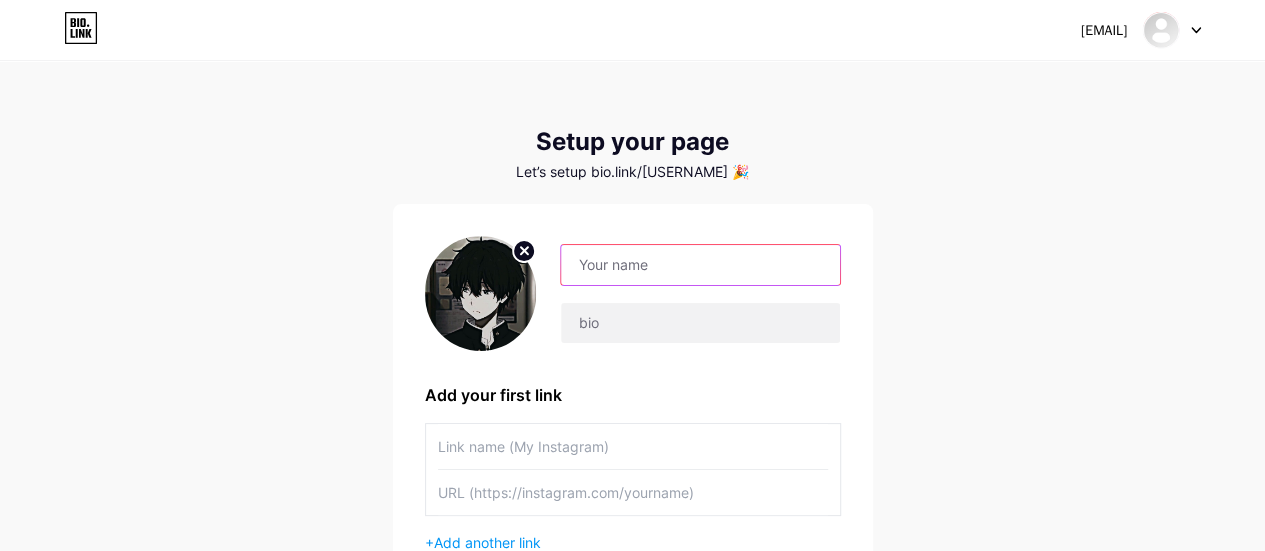 paste on "[FIRST] [LAST]" 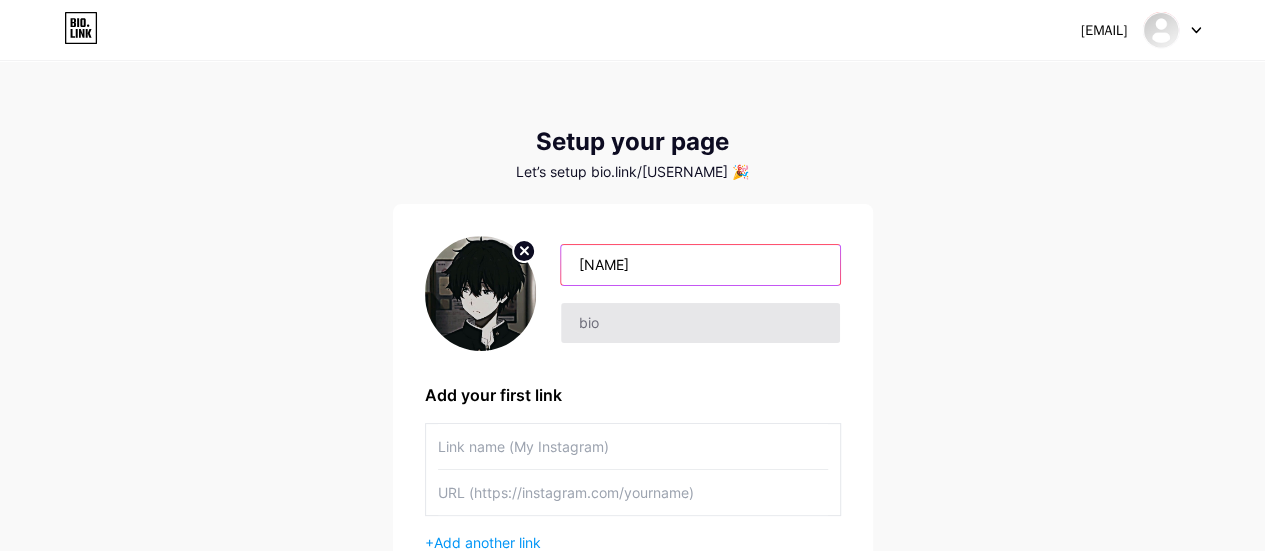 type on "[FIRST] [LAST]" 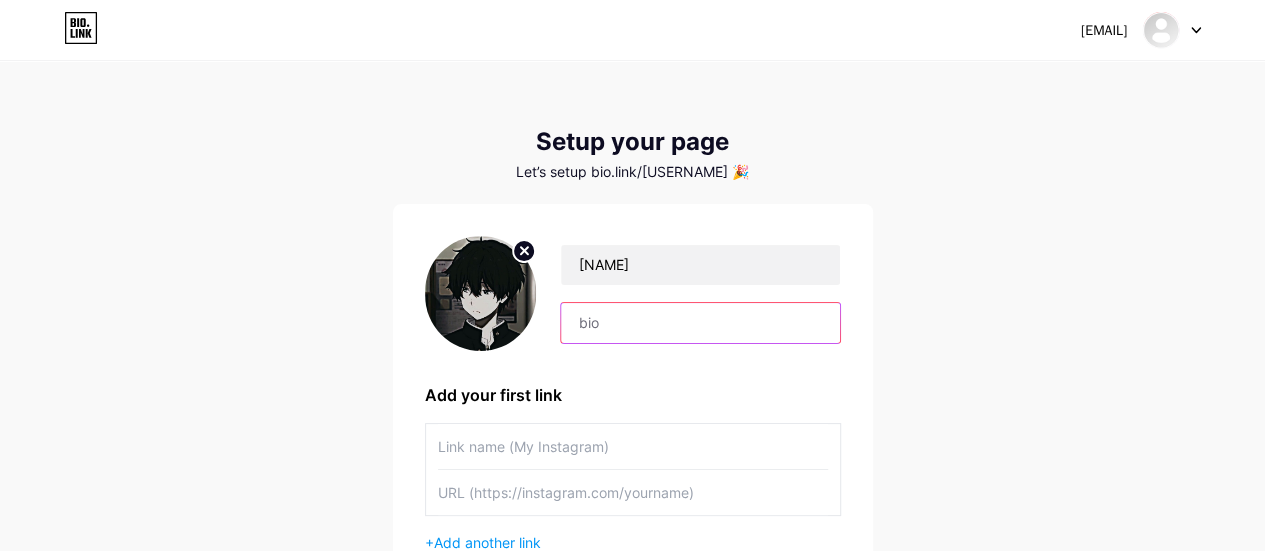 click at bounding box center [700, 323] 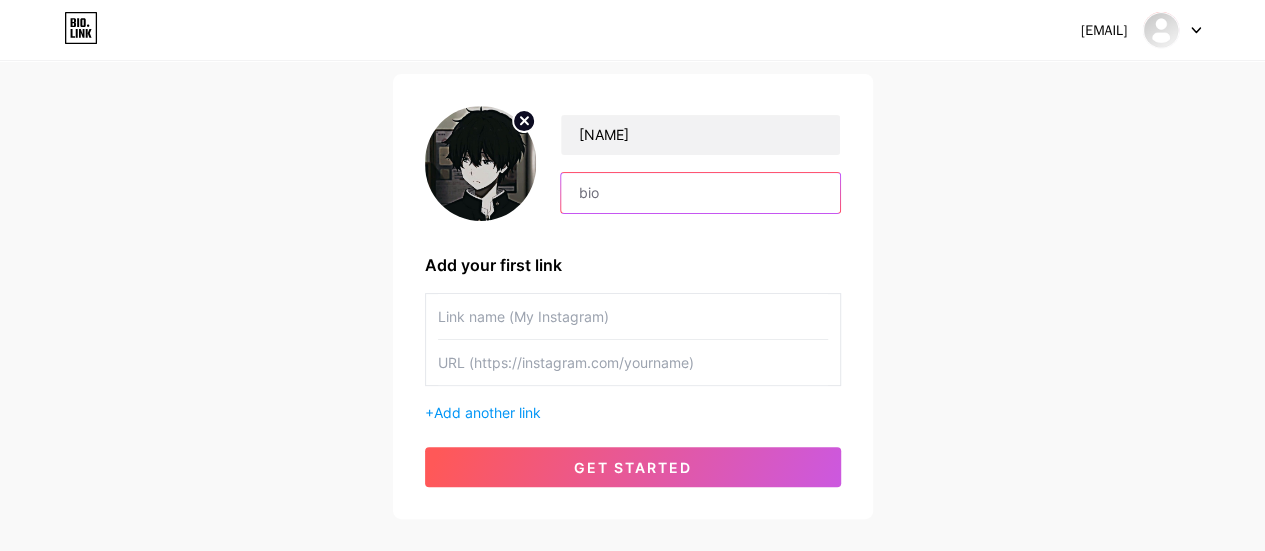 scroll, scrollTop: 0, scrollLeft: 0, axis: both 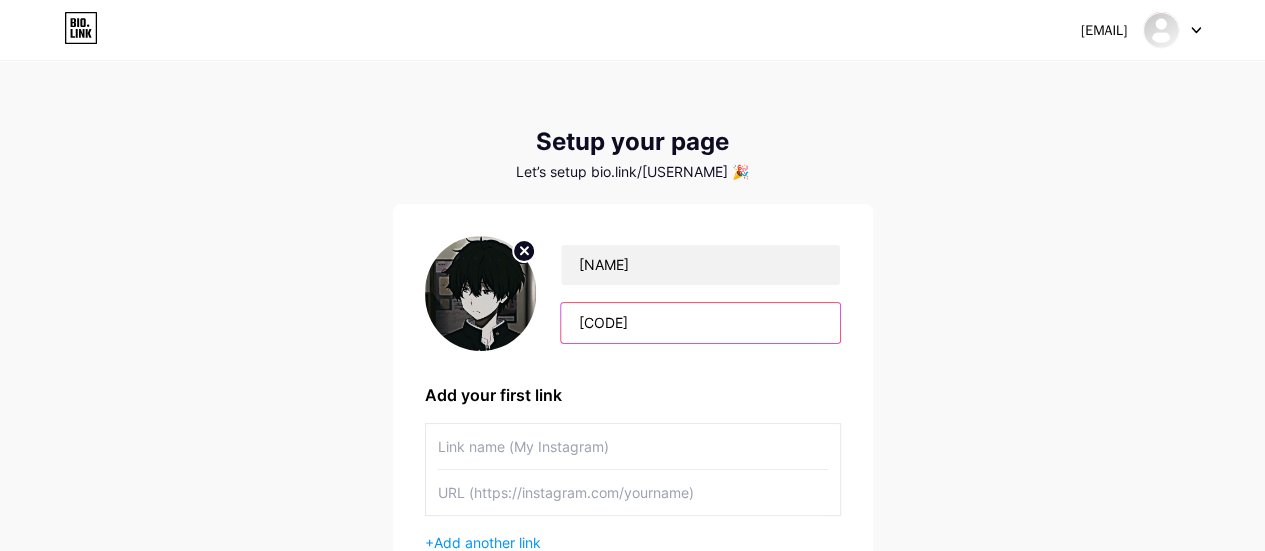 type on "LNPV-PNVN" 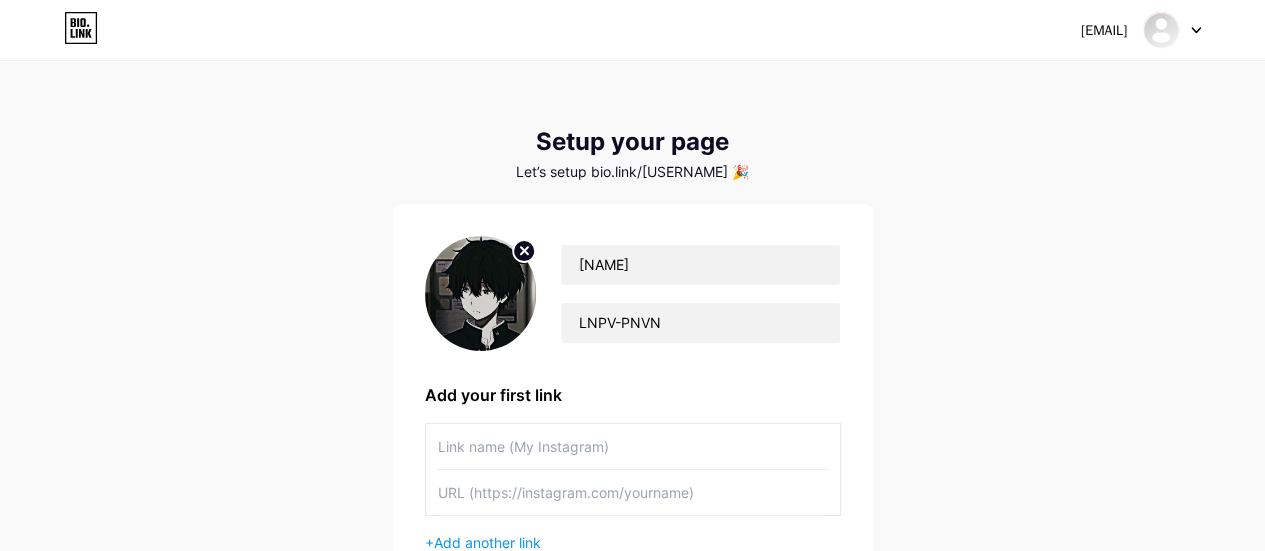 click at bounding box center [633, 446] 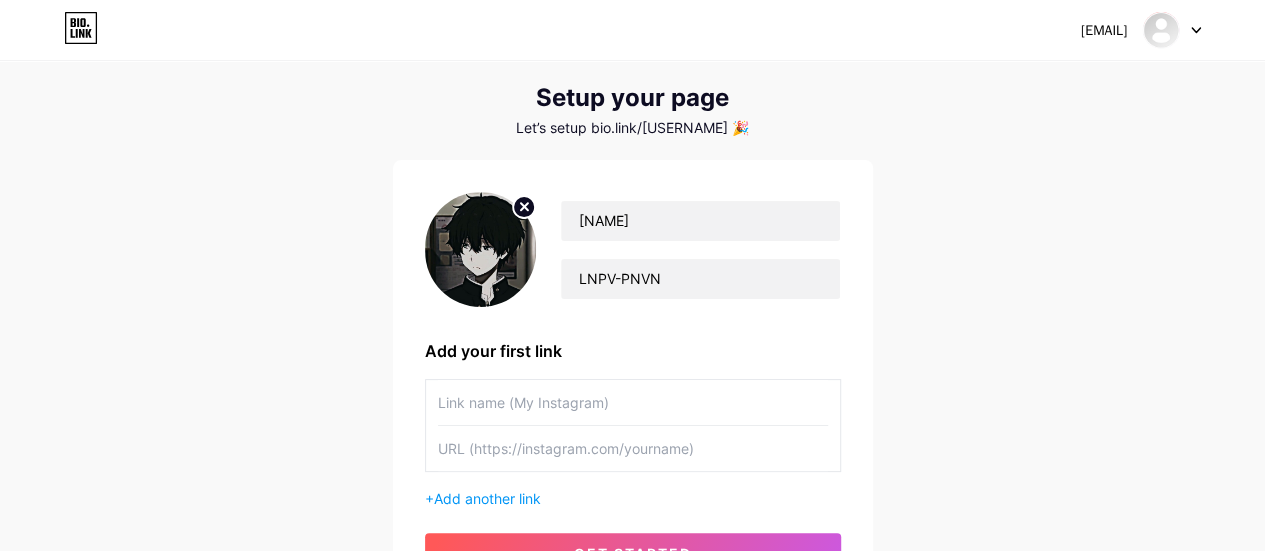 scroll, scrollTop: 66, scrollLeft: 0, axis: vertical 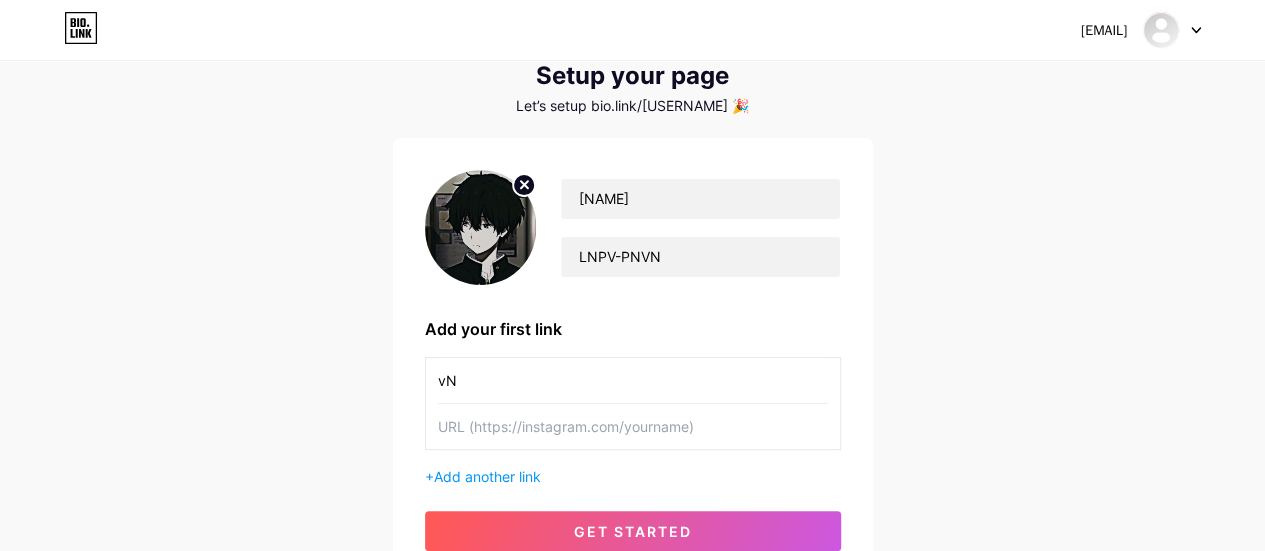 type on "v" 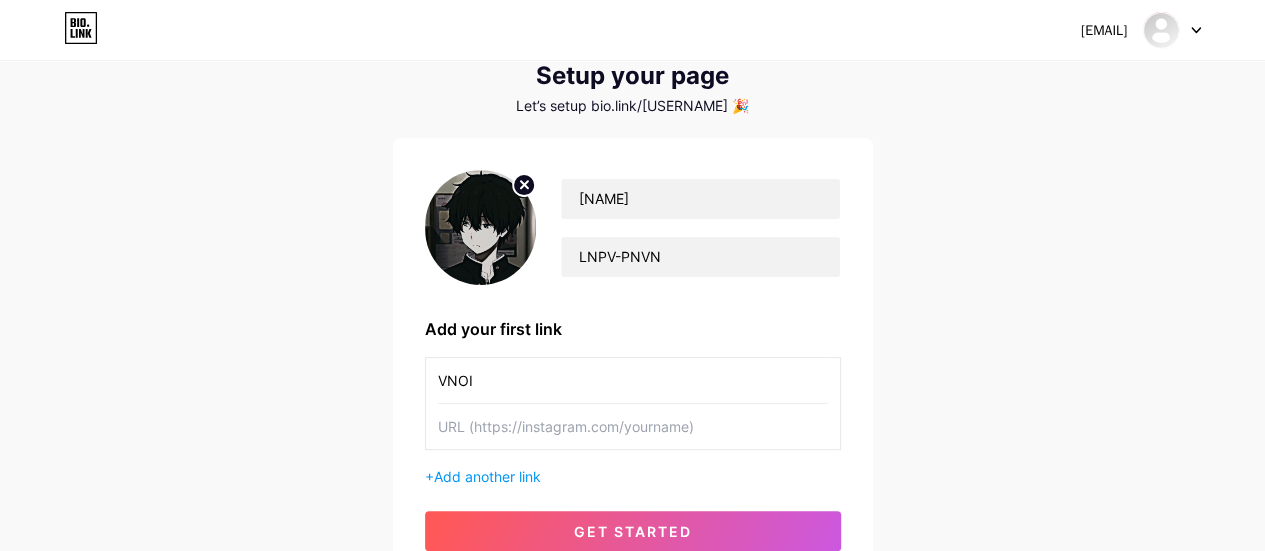 type on "VNOI" 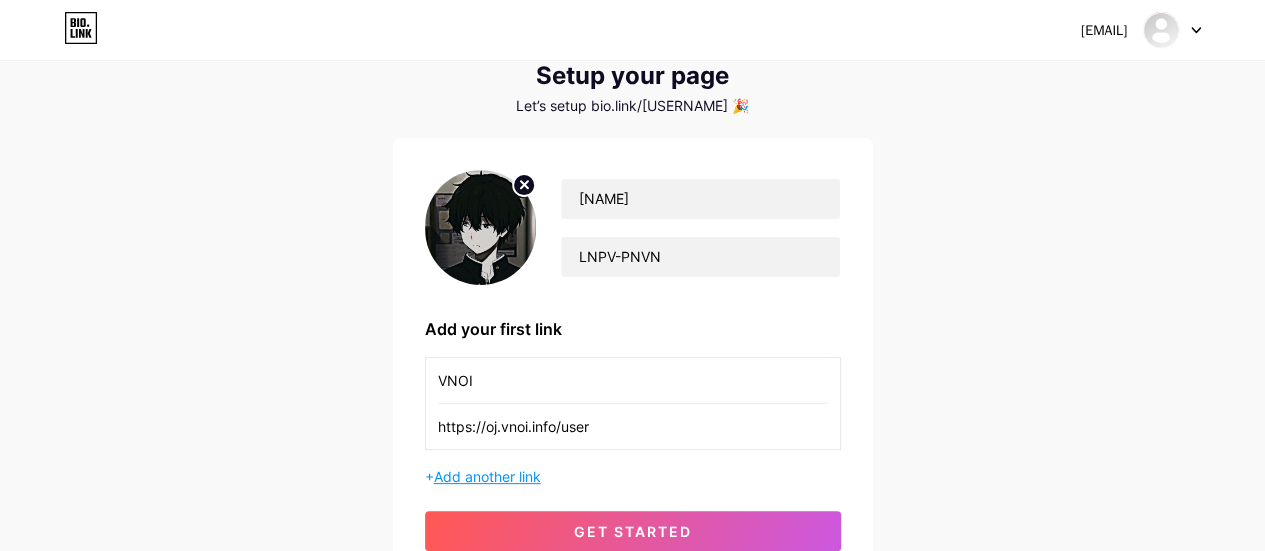 type on "https://oj.vnoi.info/user" 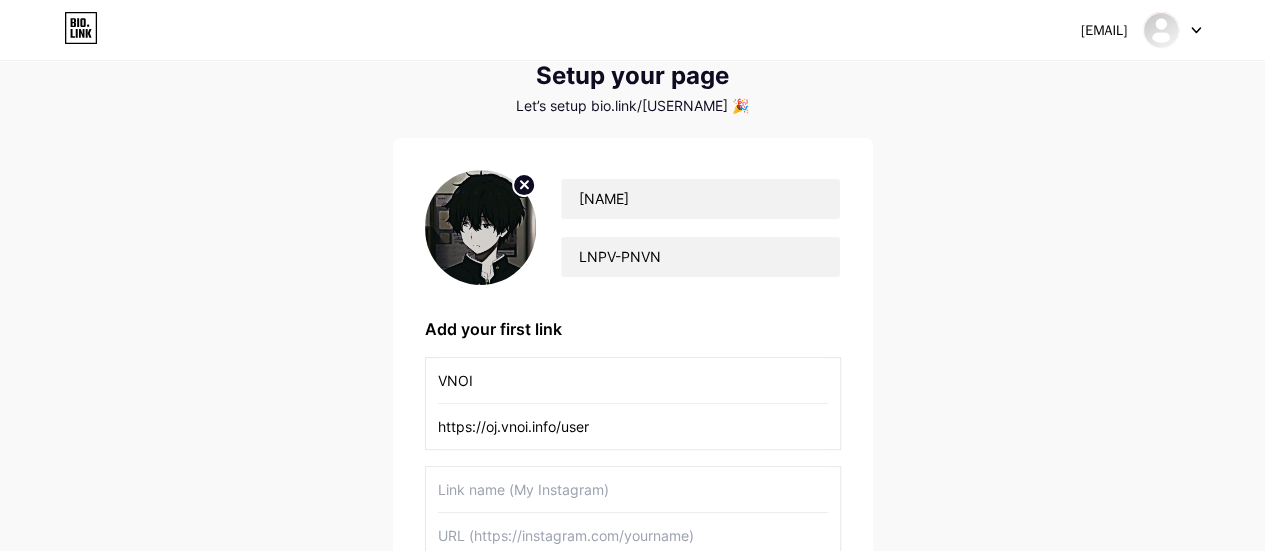 scroll, scrollTop: 133, scrollLeft: 0, axis: vertical 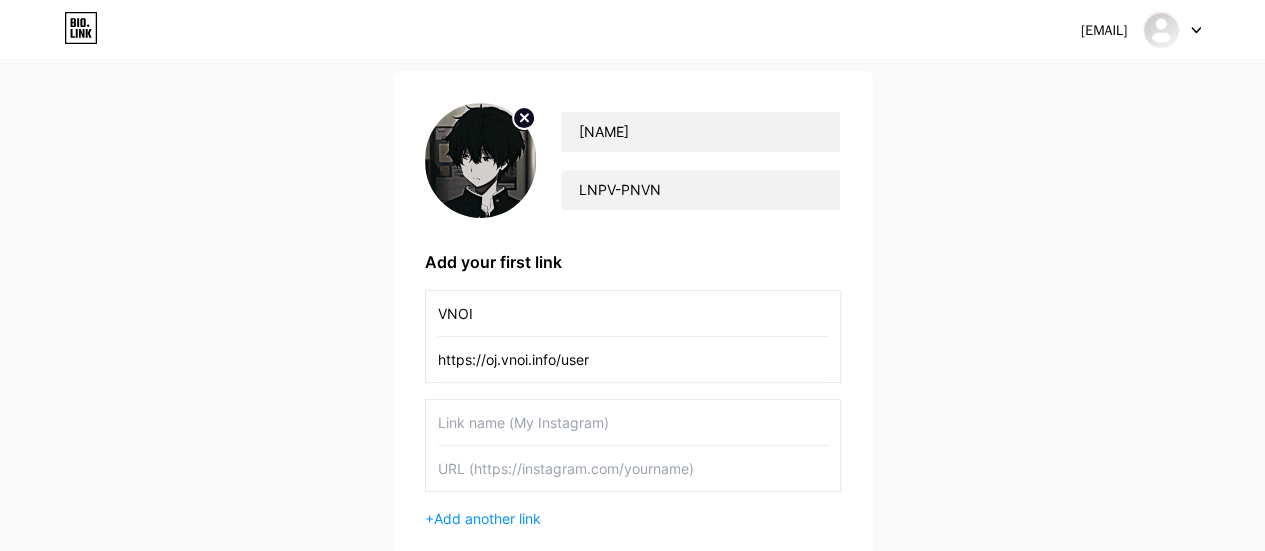 click at bounding box center [633, 422] 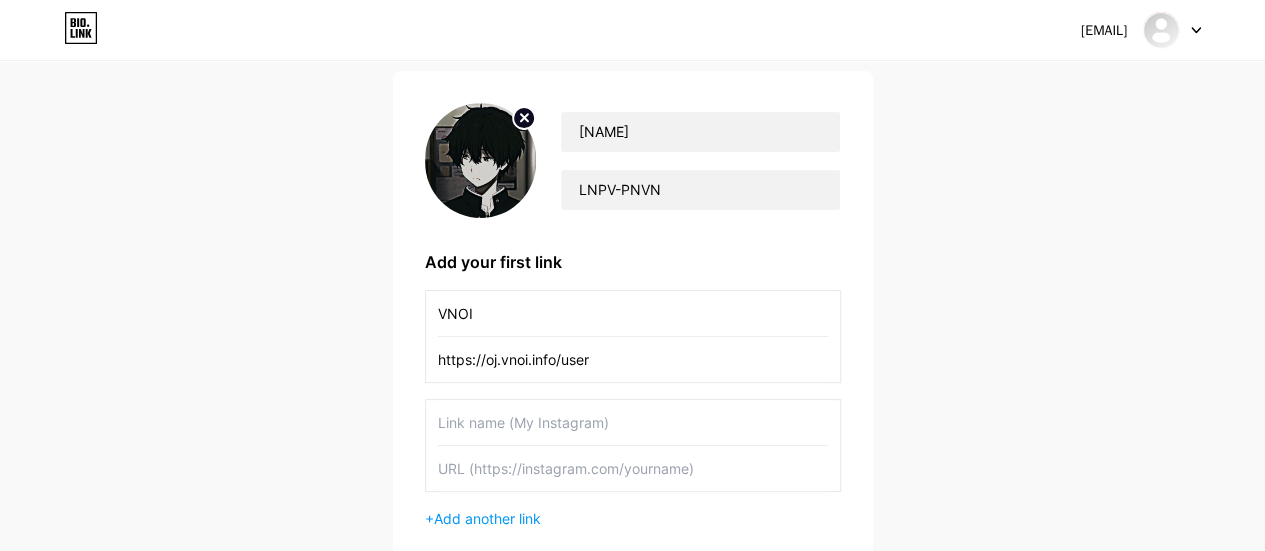 paste on "https://lqdoj.edu.vn/user" 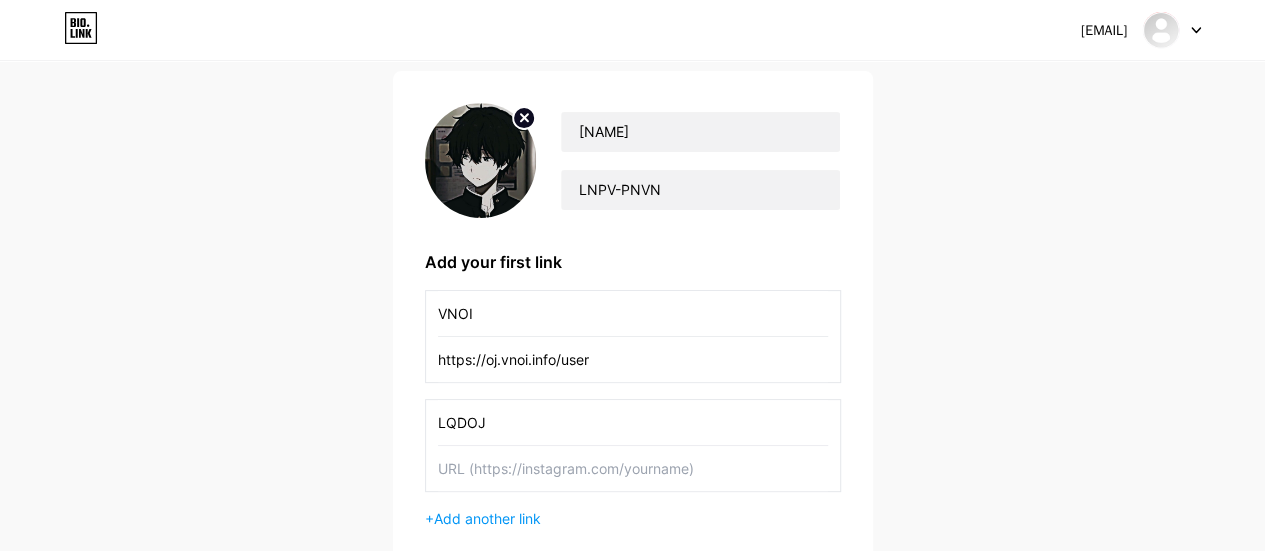 type on "LQDOJ" 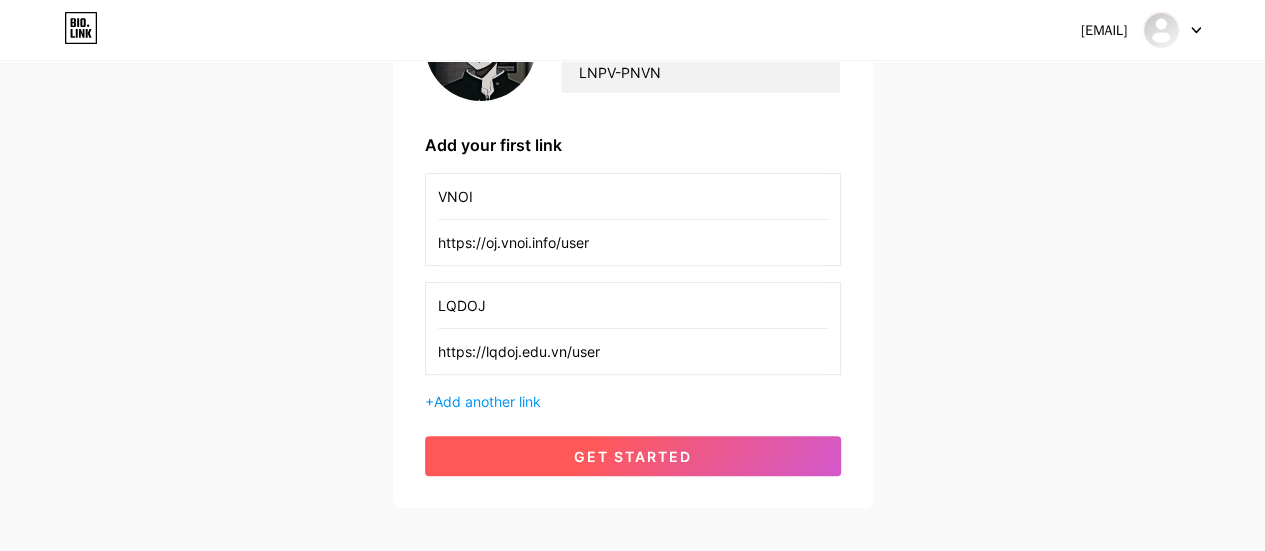 scroll, scrollTop: 266, scrollLeft: 0, axis: vertical 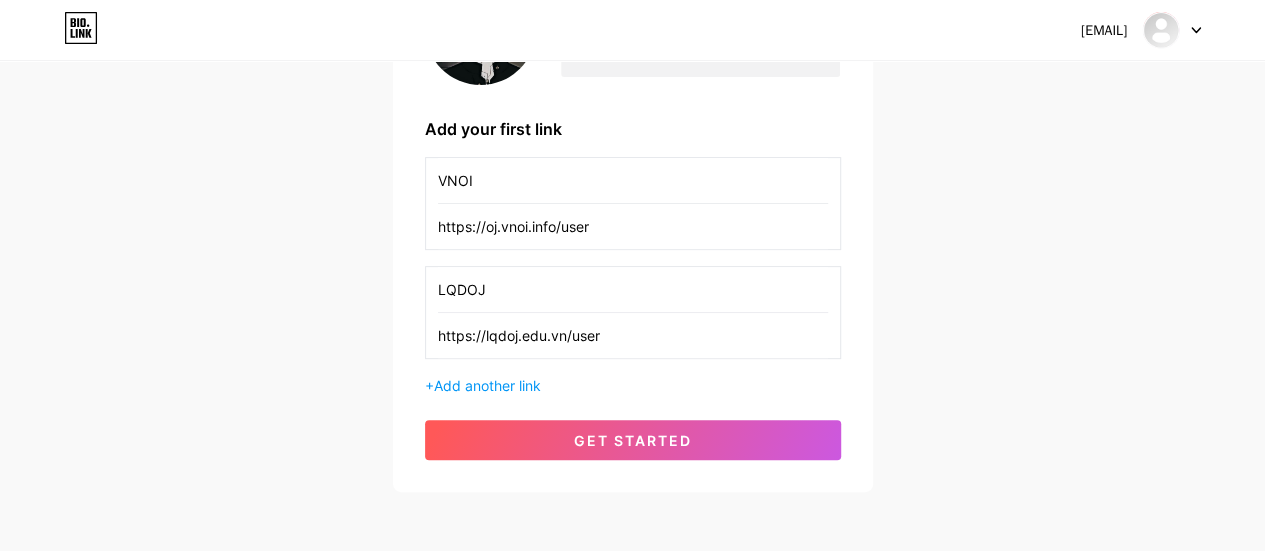 type on "https://lqdoj.edu.vn/user" 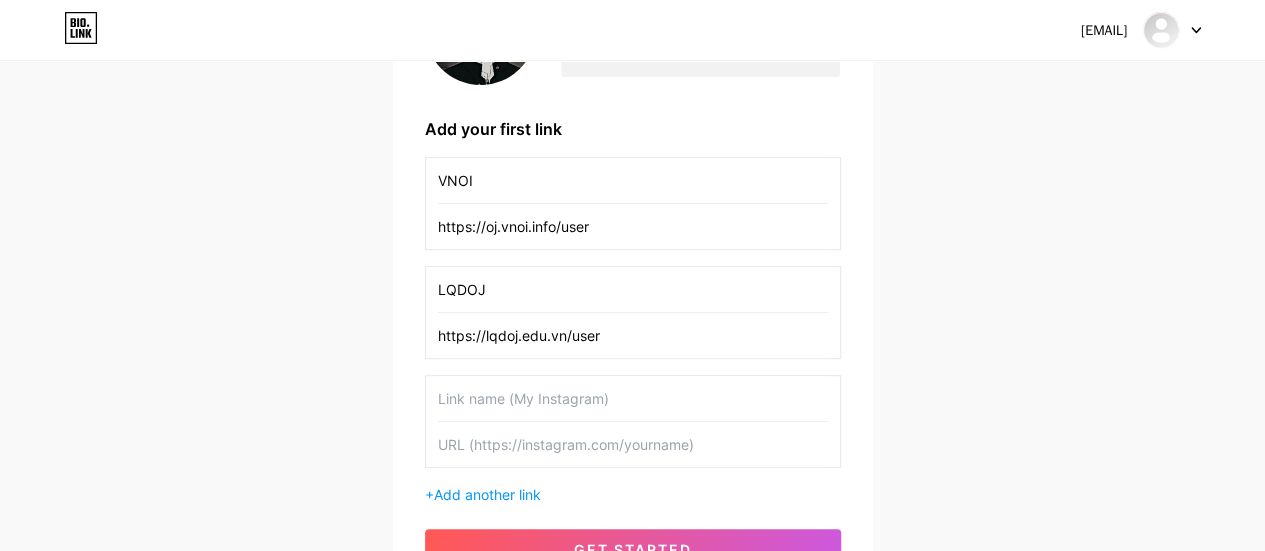click at bounding box center [633, 398] 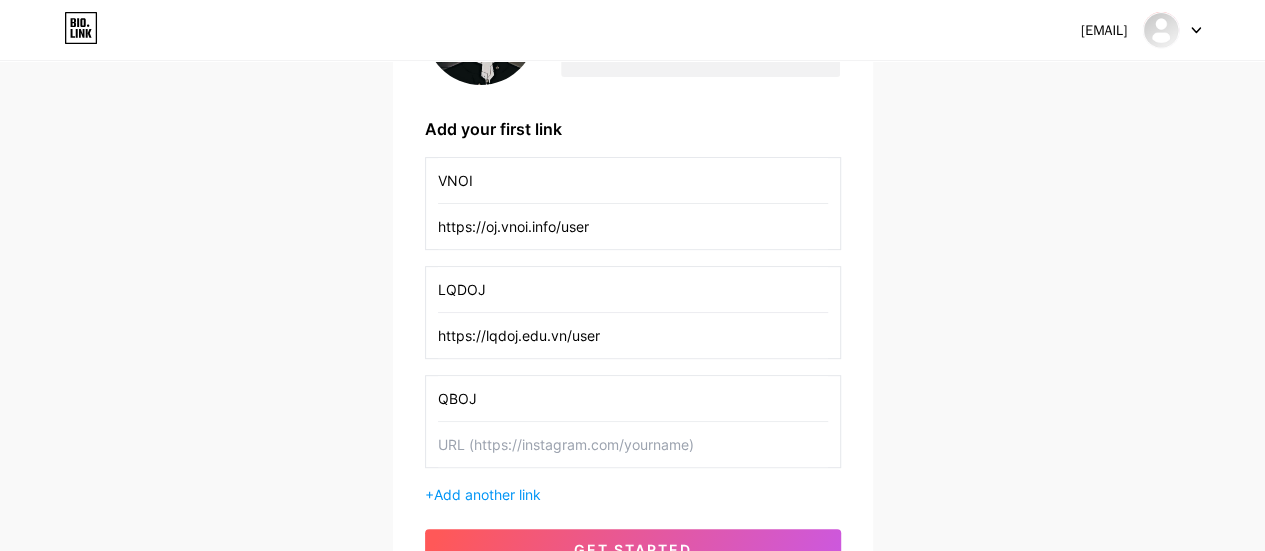 type on "QBOJ" 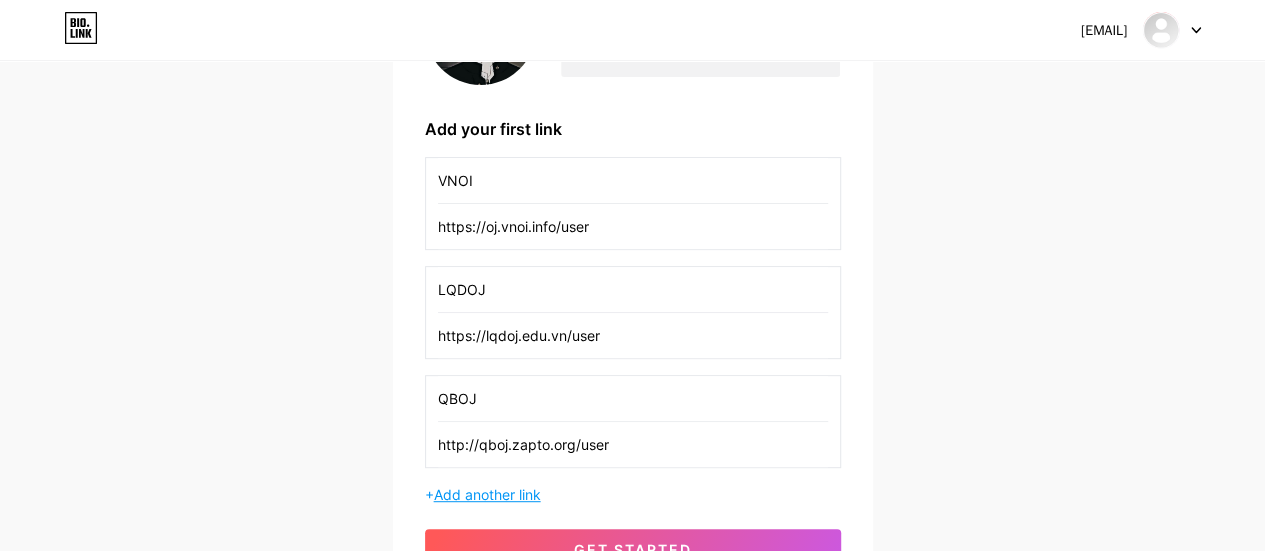 type on "http://qboj.zapto.org/user" 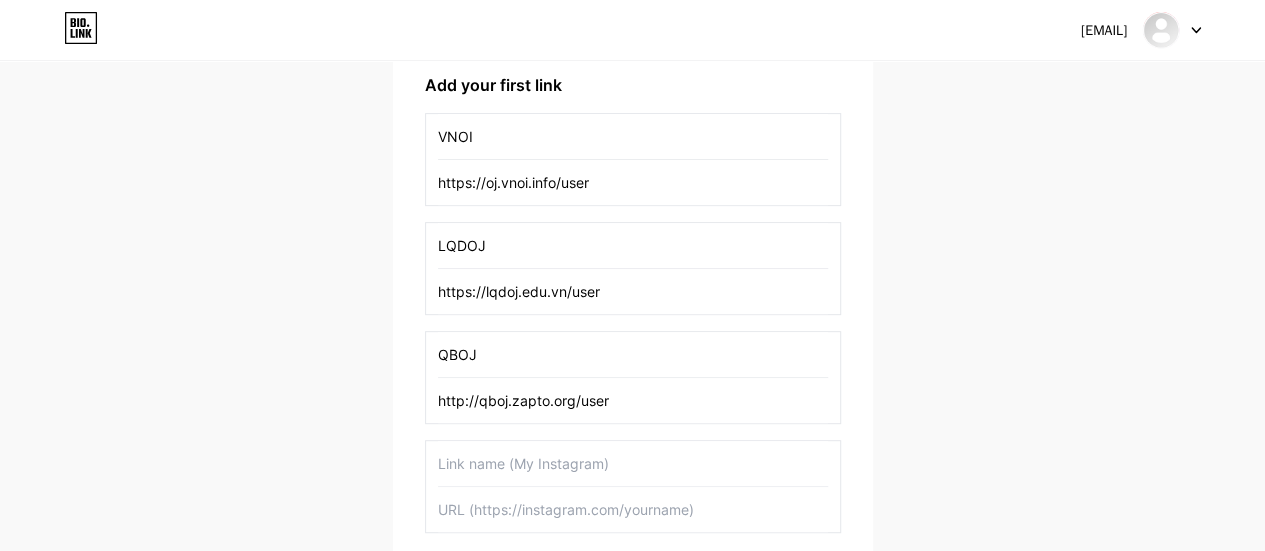 scroll, scrollTop: 333, scrollLeft: 0, axis: vertical 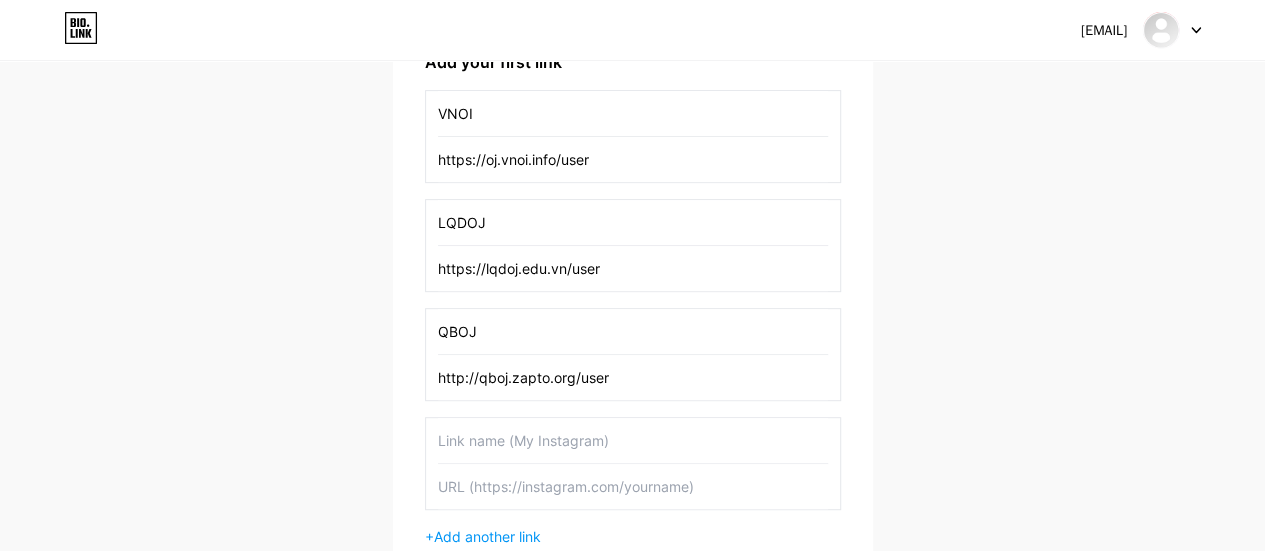 click at bounding box center [633, 440] 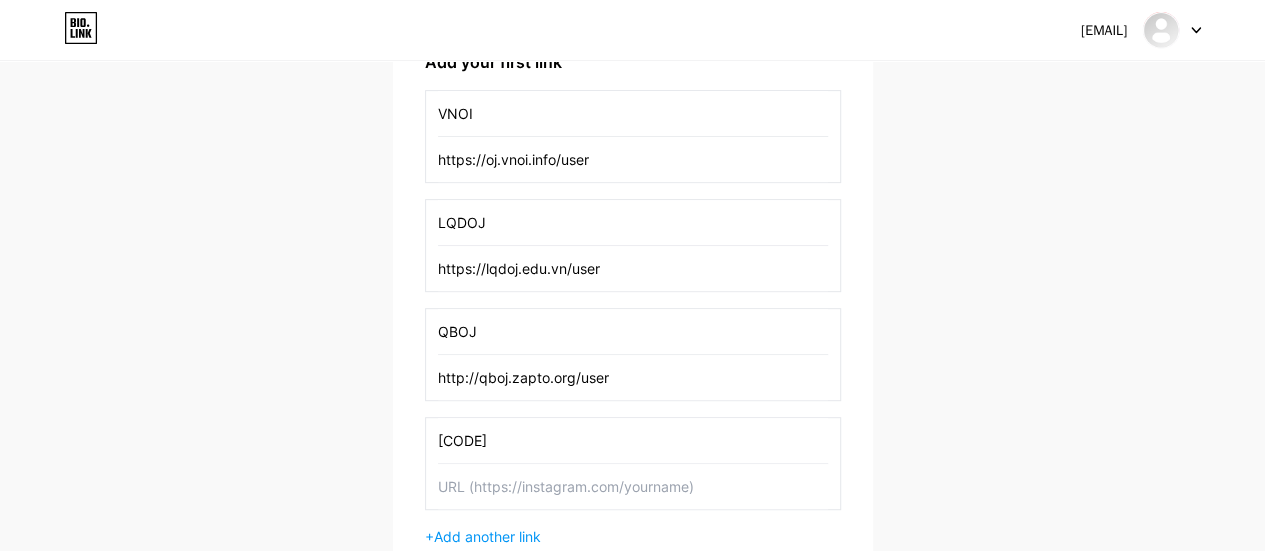 type on "l" 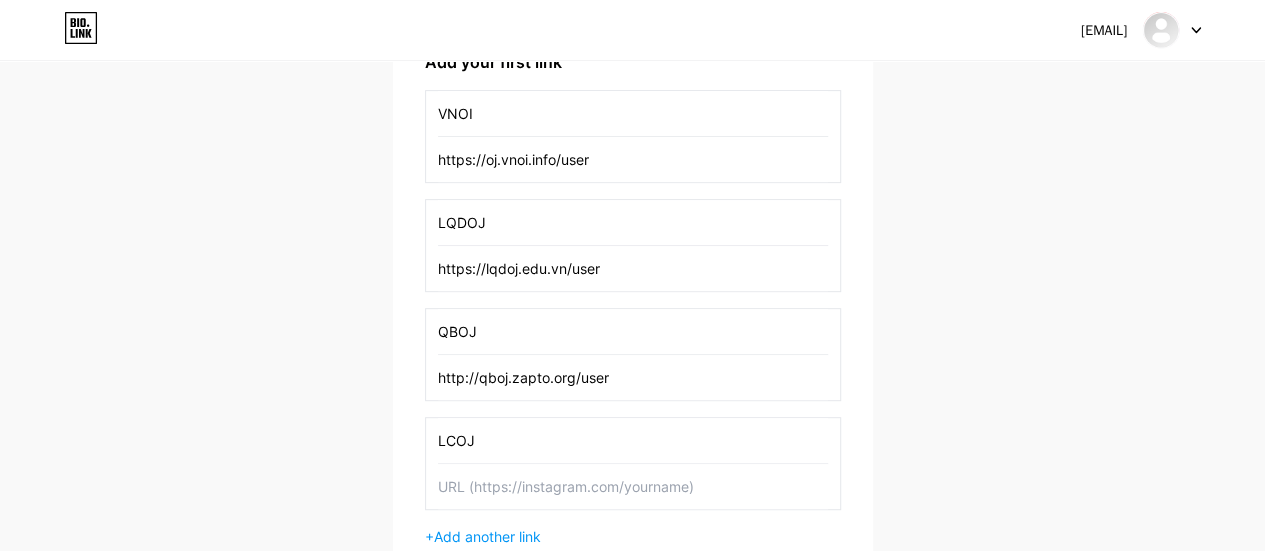 type on "LCOJ" 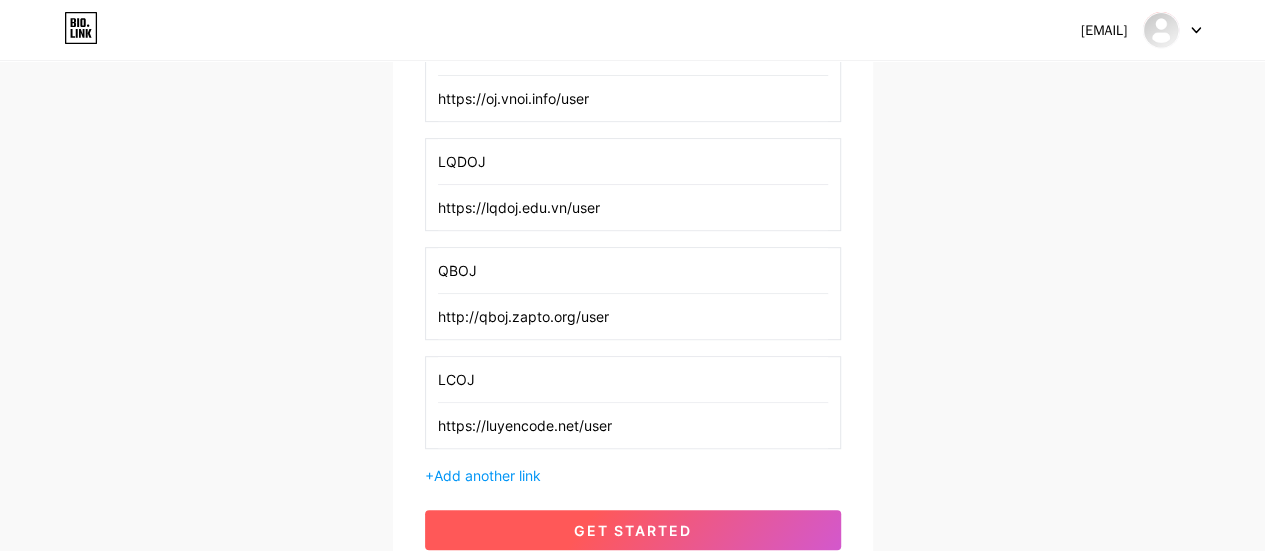 scroll, scrollTop: 466, scrollLeft: 0, axis: vertical 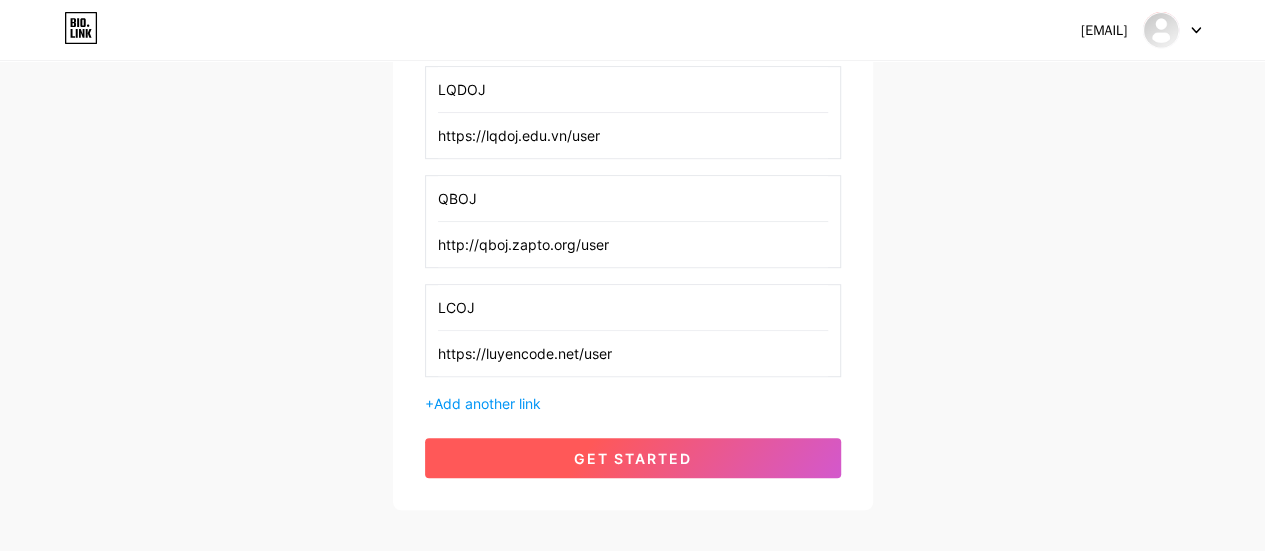type on "https://luyencode.net/user" 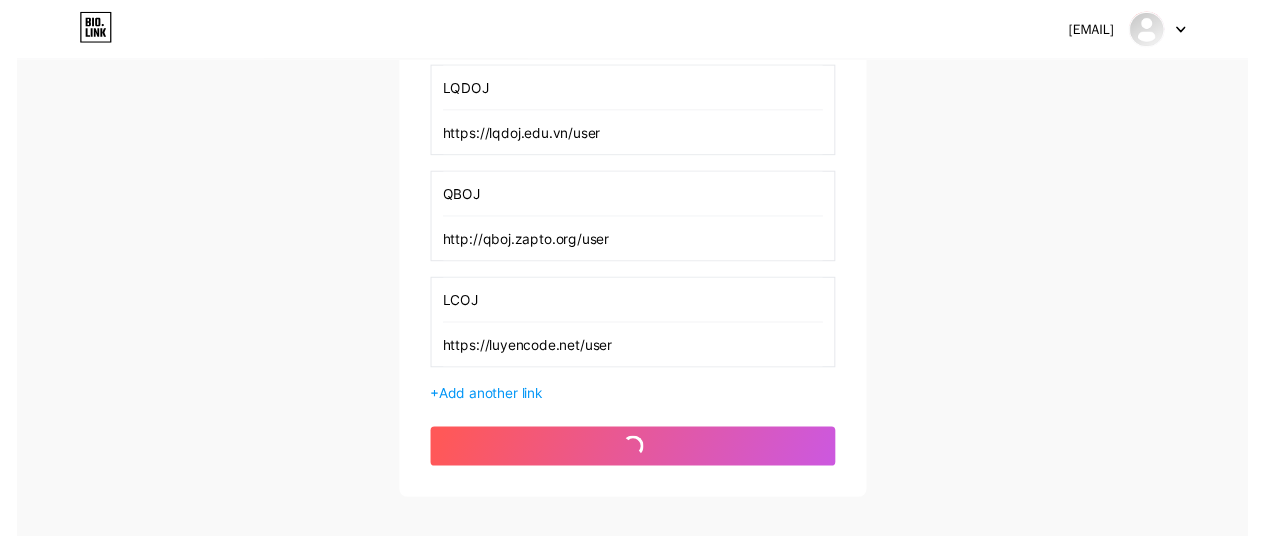 scroll, scrollTop: 0, scrollLeft: 0, axis: both 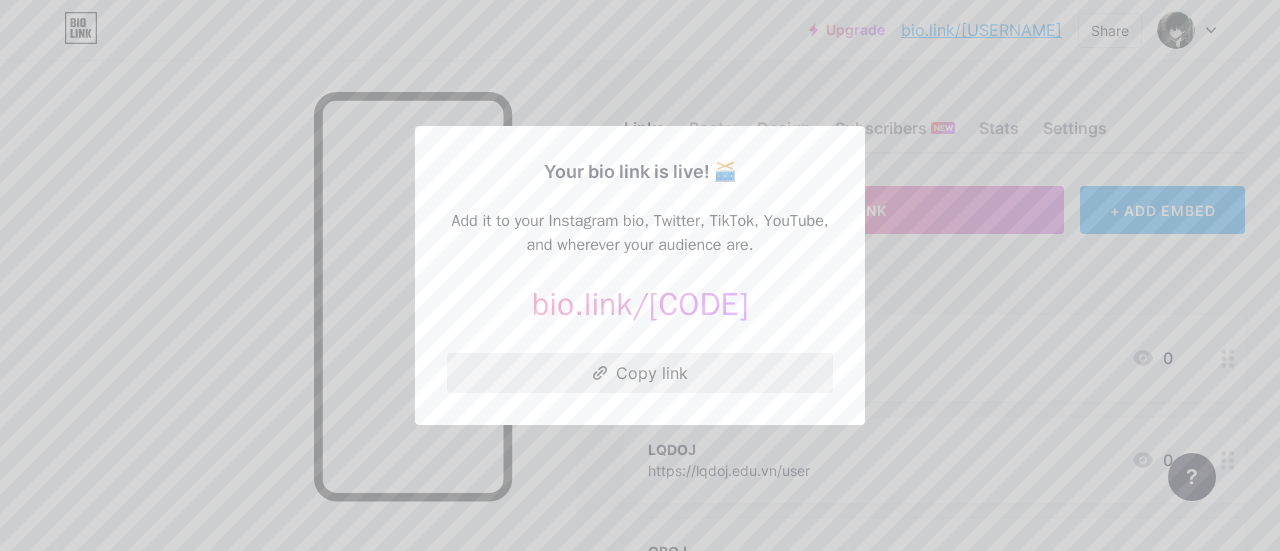 click on "Copy link" at bounding box center (640, 373) 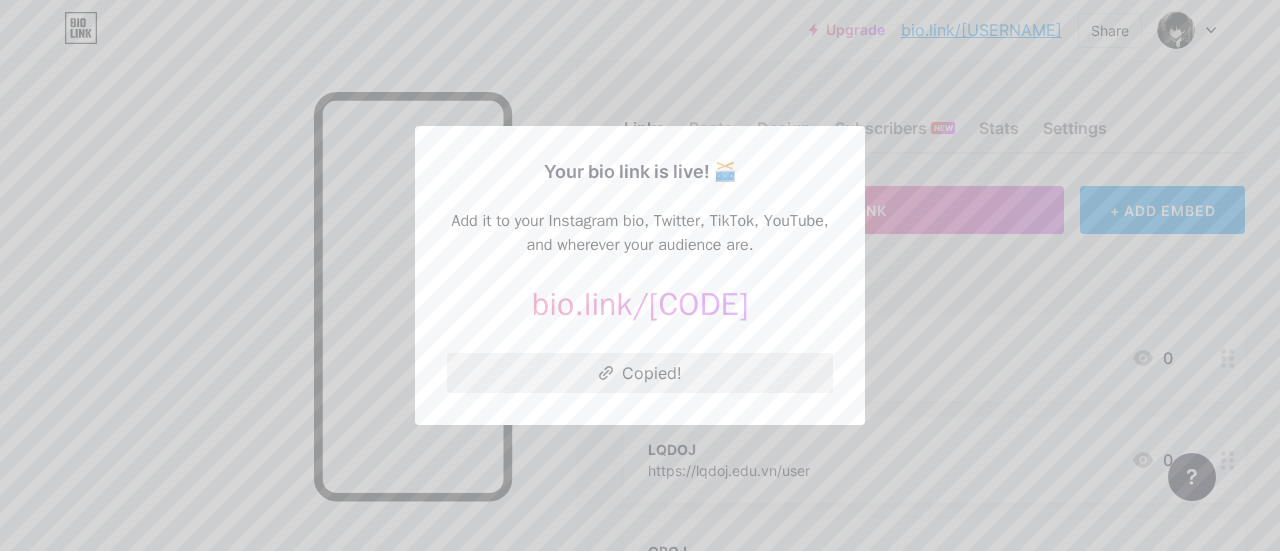 click on "Copied!" at bounding box center (640, 373) 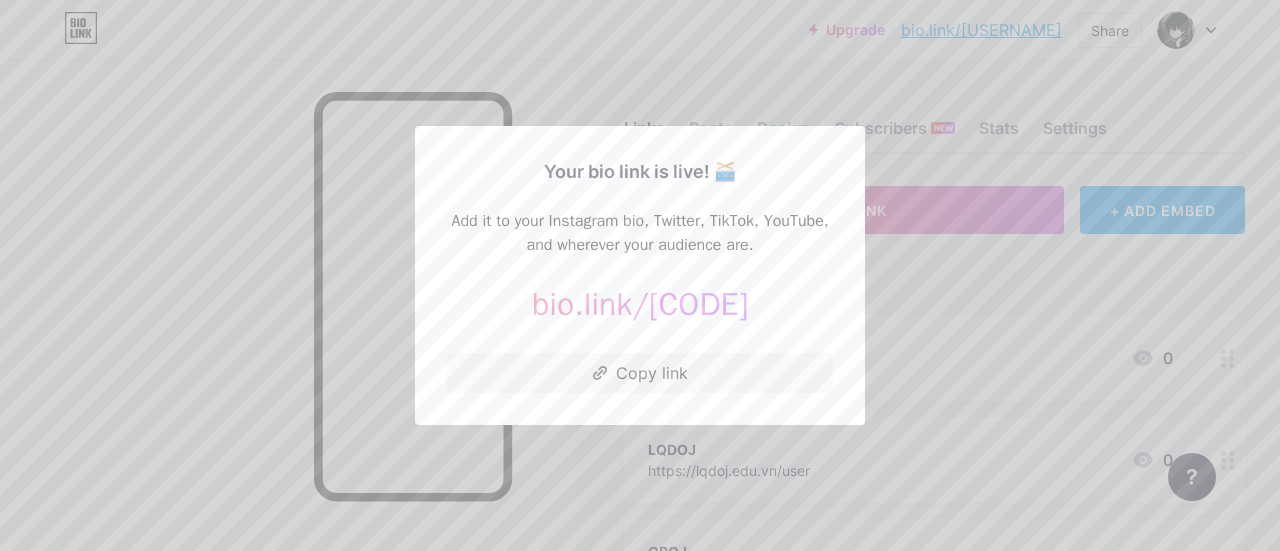 click at bounding box center [640, 275] 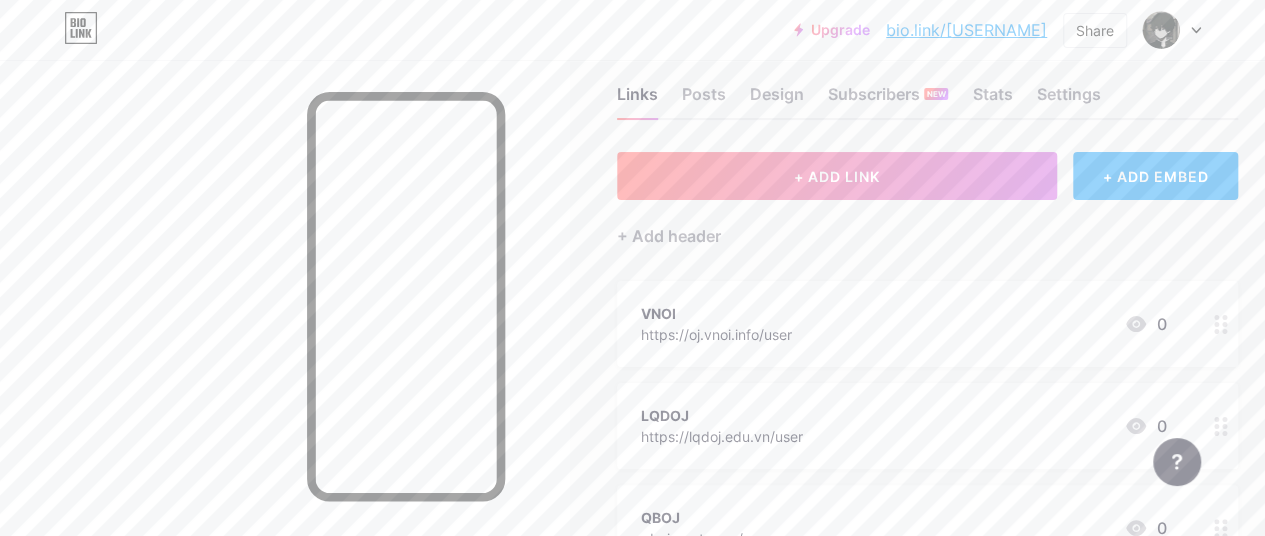 scroll, scrollTop: 0, scrollLeft: 0, axis: both 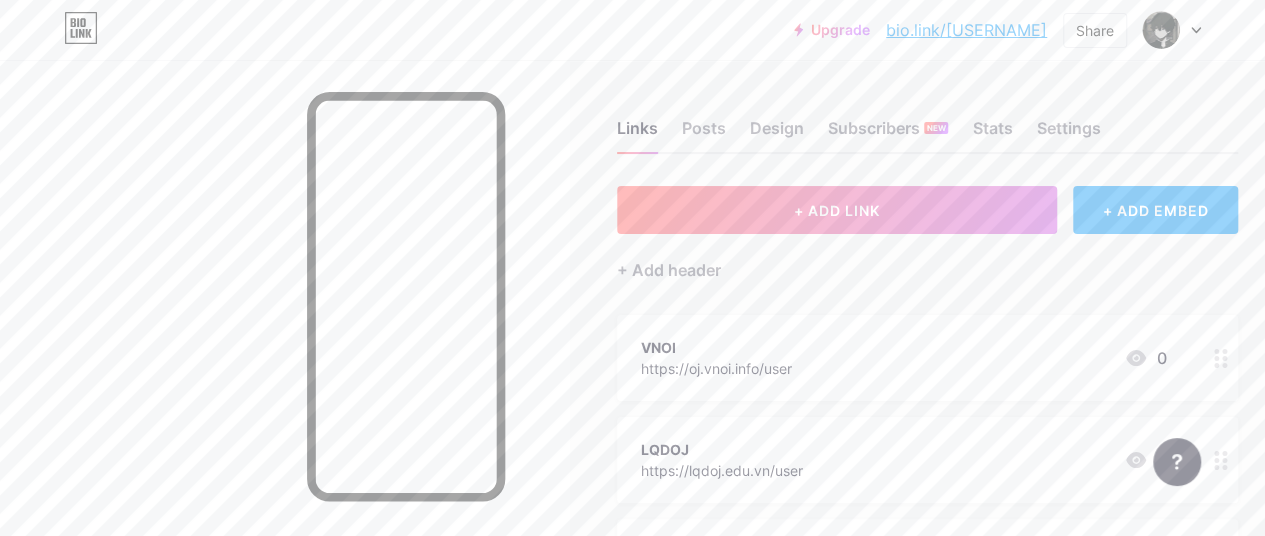 click on "bio.link/[MASK]" at bounding box center [966, 30] 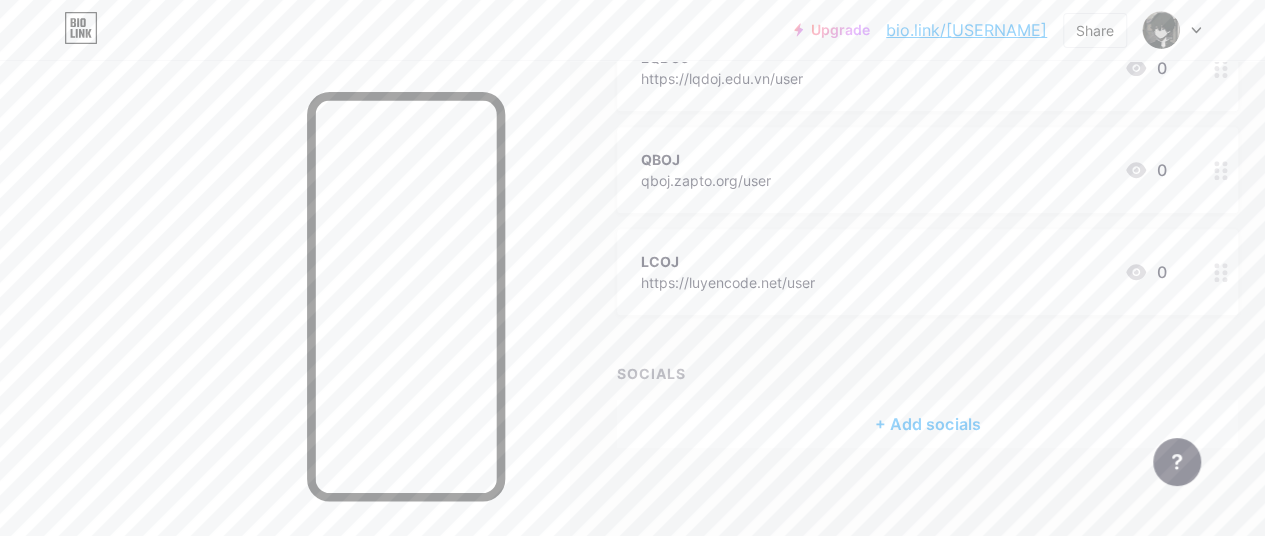 scroll, scrollTop: 403, scrollLeft: 0, axis: vertical 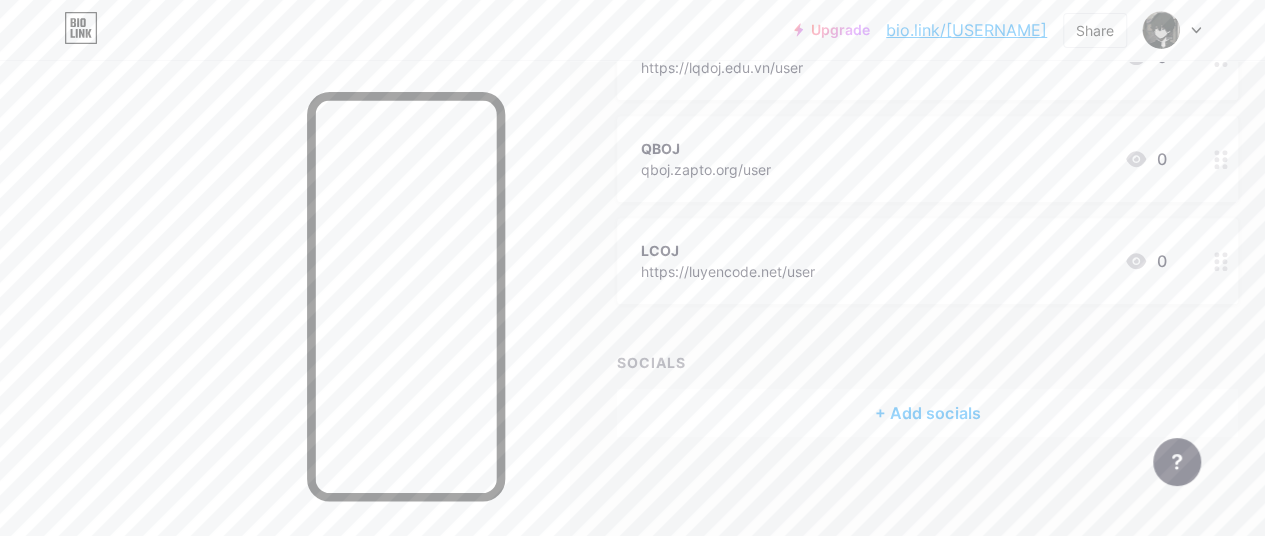 click on "+ Add socials" at bounding box center (927, 413) 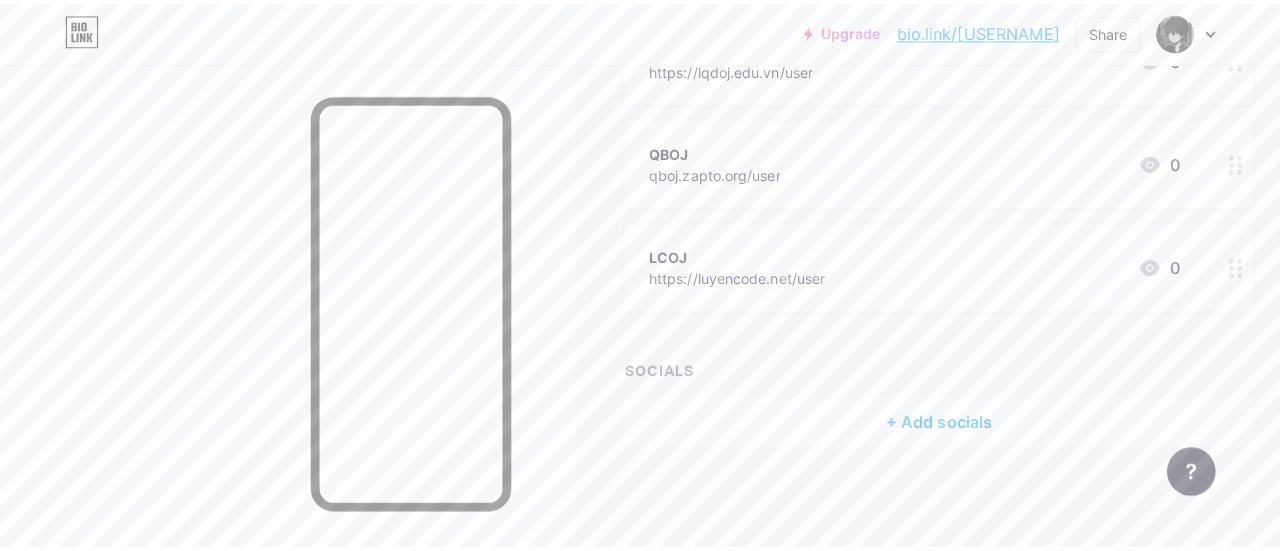 scroll, scrollTop: 388, scrollLeft: 0, axis: vertical 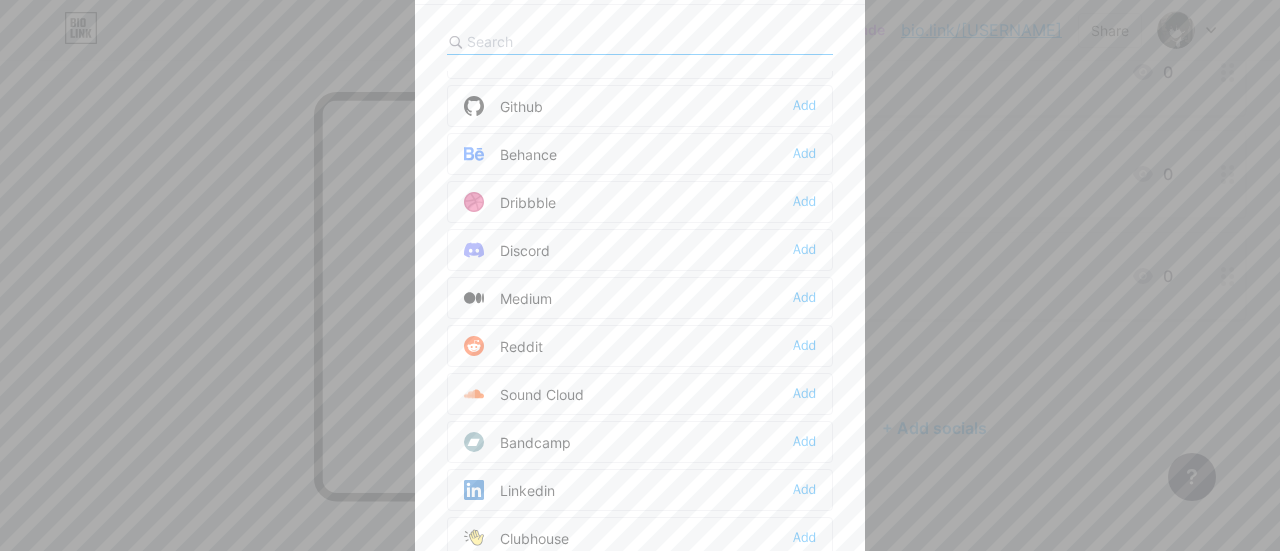 click at bounding box center [640, 275] 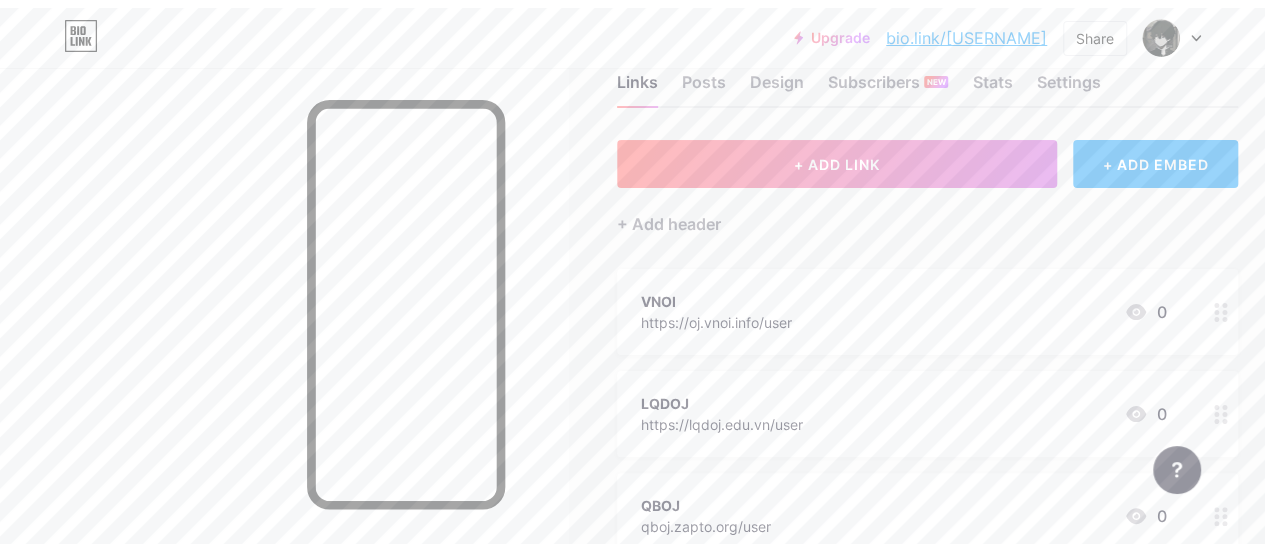 scroll, scrollTop: 0, scrollLeft: 0, axis: both 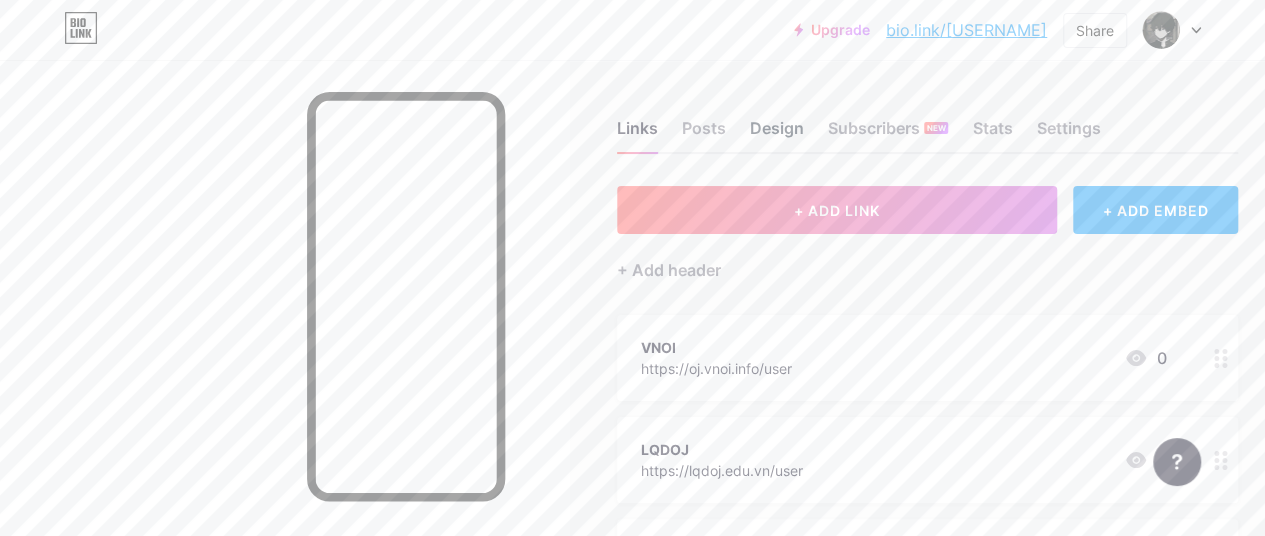 click on "Design" at bounding box center [777, 134] 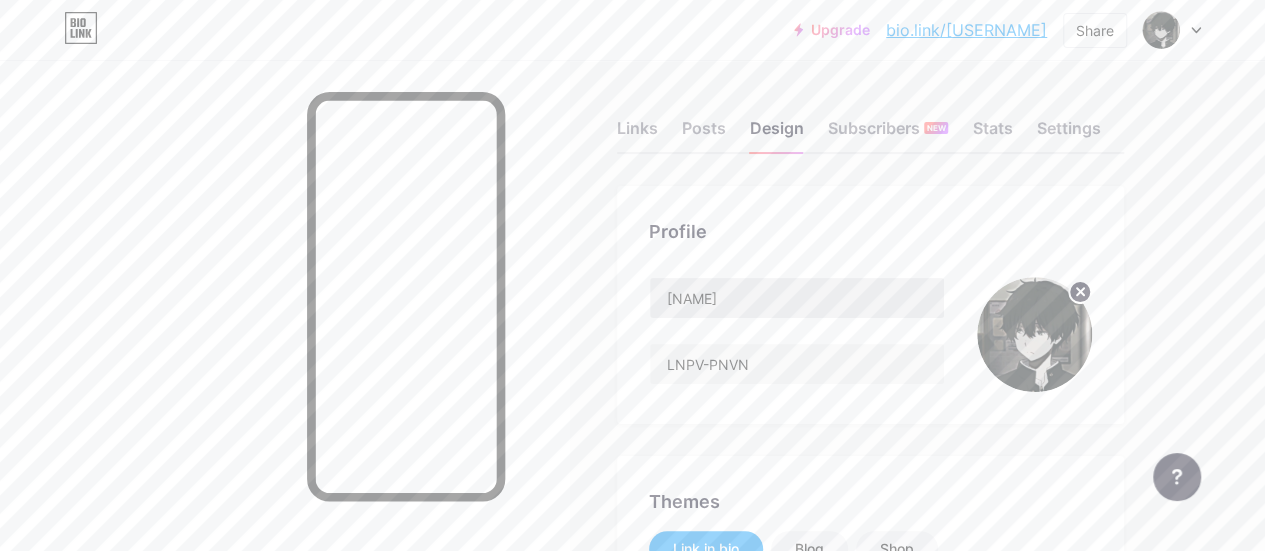 drag, startPoint x: 649, startPoint y: 126, endPoint x: 896, endPoint y: 286, distance: 294.29407 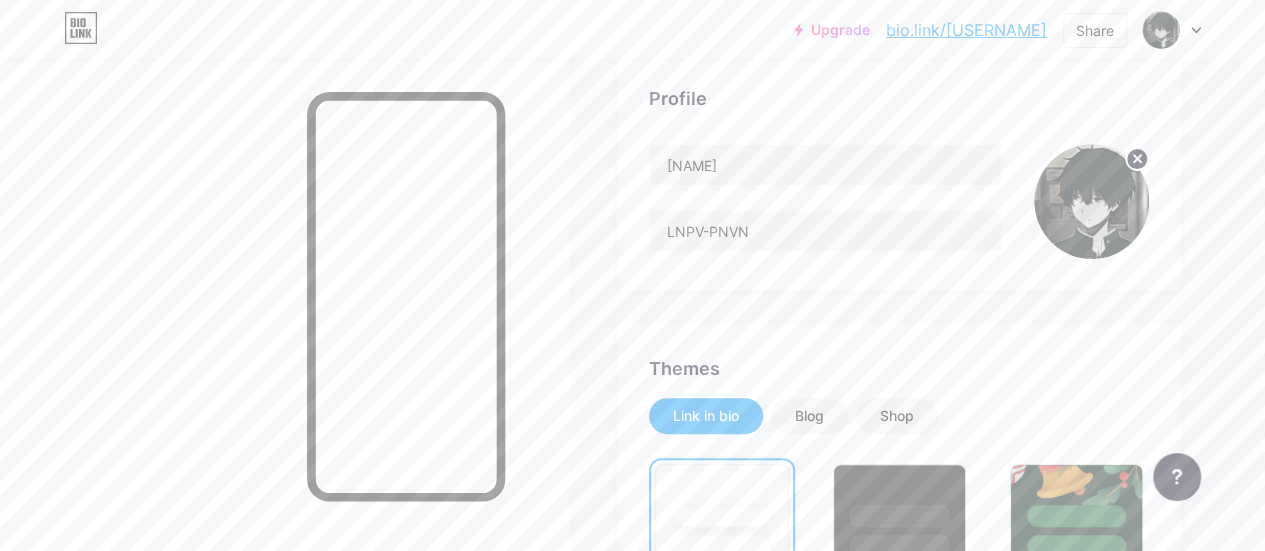 click on "Profile   𝓛𝓖𝓑-𝓛ê 𝓖𝓲𝓪 𝓫Ả𝓞     LNPV-PNVN                   Themes   Link in bio   Blog   Shop       Basics       Carbon       Xmas 23       Pride       Glitch       Winter · Live       Glassy · Live       Chameleon · Live       Rainy Night · Live       Neon · Live       Summer       Retro       Strawberry · Live       Desert       Sunny       Autumn       Leaf       Clear Sky       Blush       Unicorn       Minimal       Cloudy       Shadow     Create your own           Changes saved       Position to display socials                 Top                     Bottom
Disable Bio Link branding
Will hide the Bio Link branding from homepage     Display Share button
Enables social sharing options on your page including a QR code.   Changes saved" at bounding box center (899, 1608) 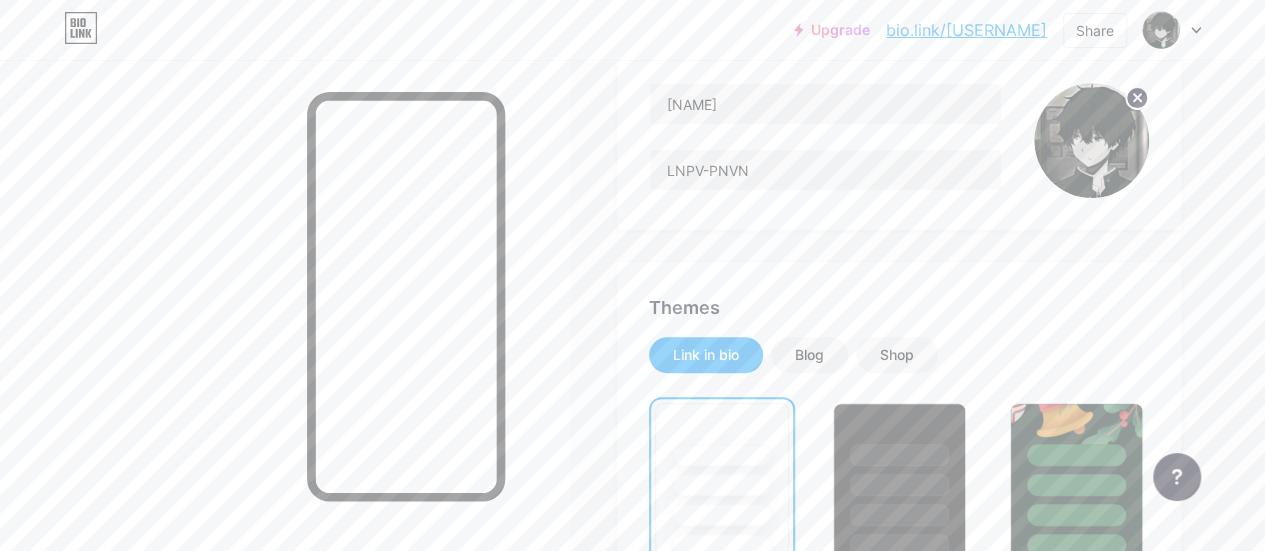 scroll, scrollTop: 333, scrollLeft: 0, axis: vertical 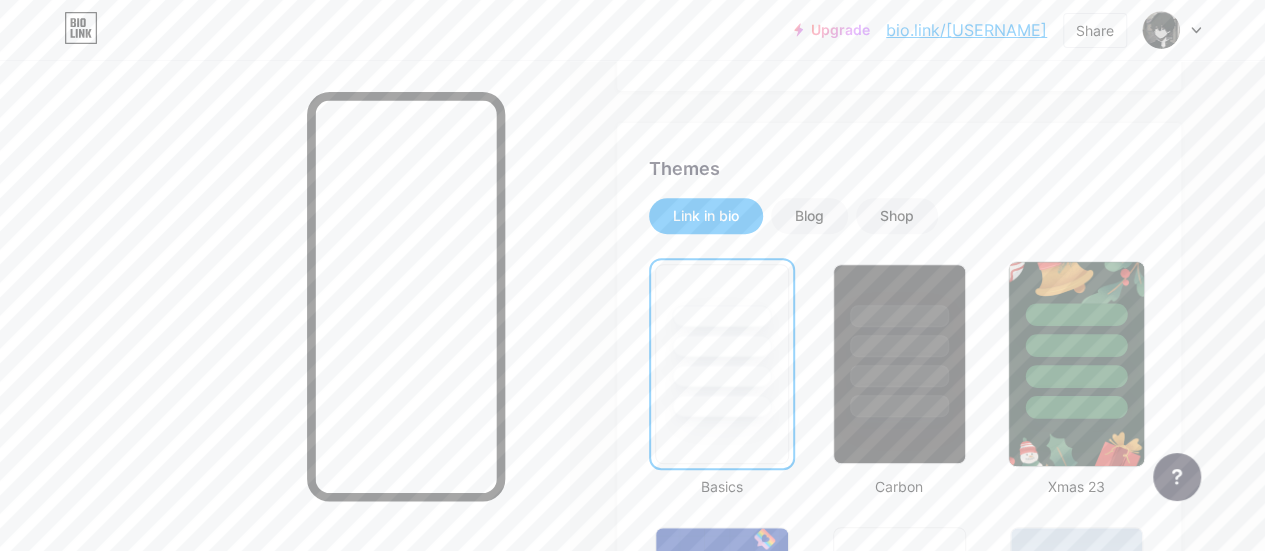 click at bounding box center (1076, 314) 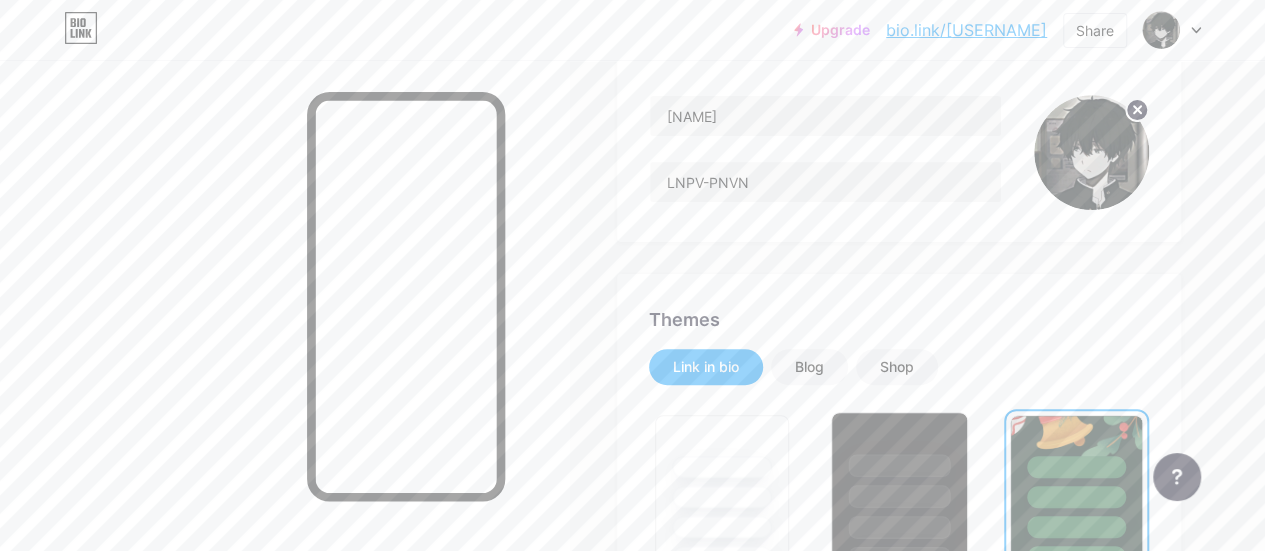 scroll, scrollTop: 466, scrollLeft: 0, axis: vertical 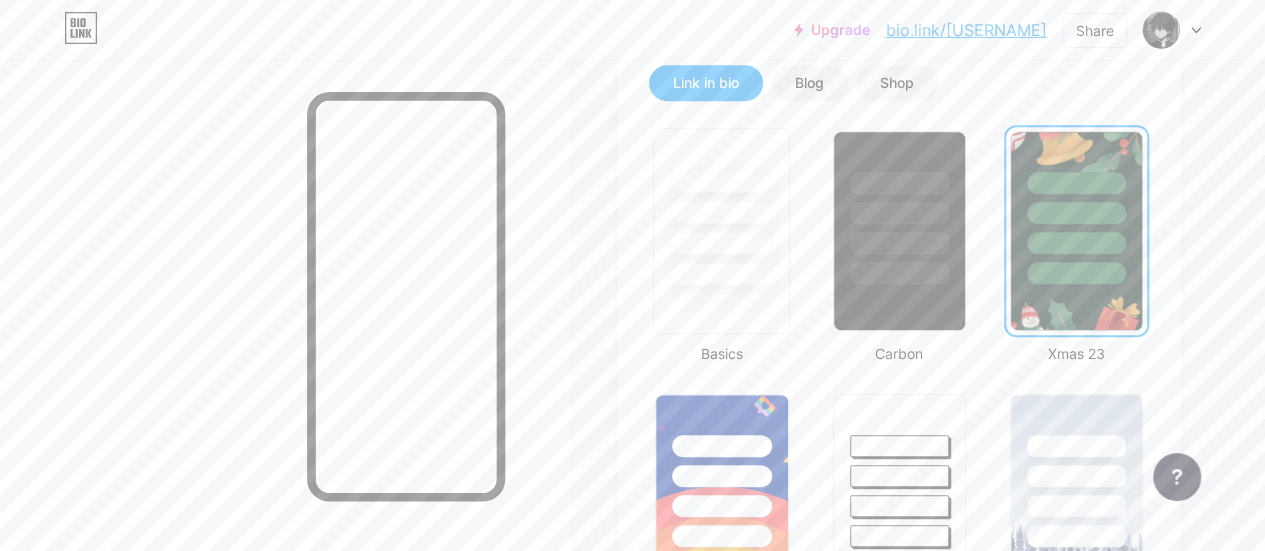 click at bounding box center (722, 243) 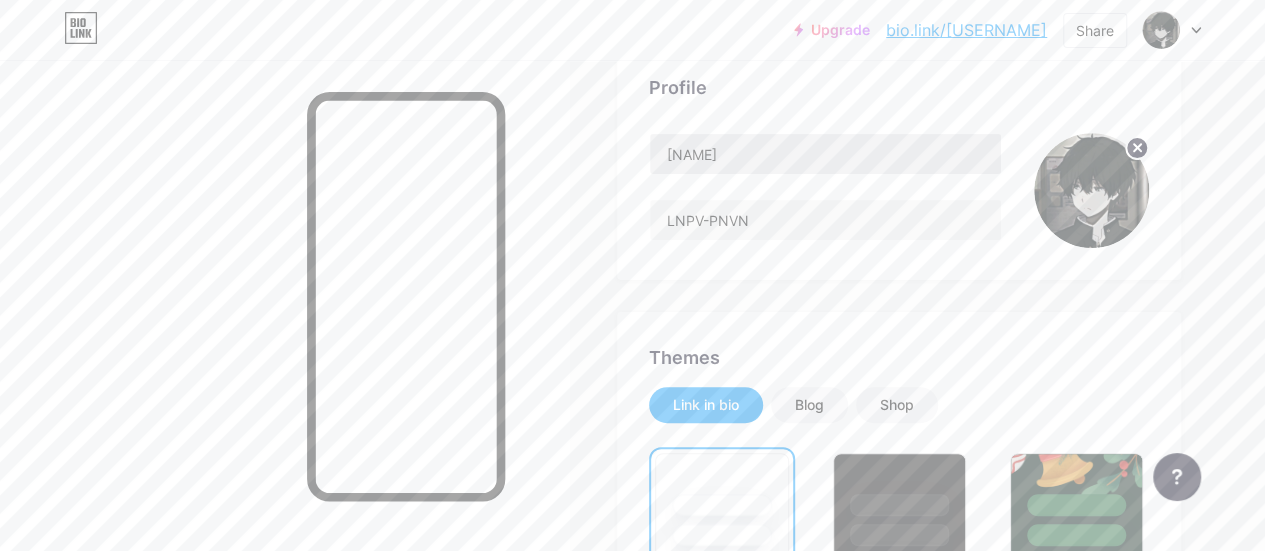 scroll, scrollTop: 266, scrollLeft: 0, axis: vertical 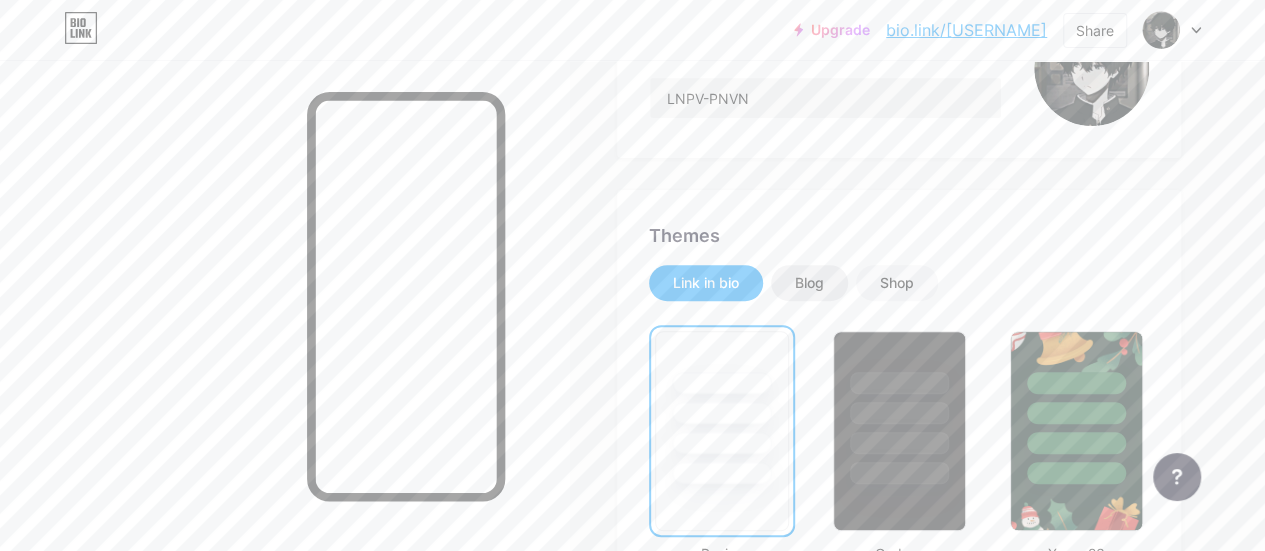 click on "Blog" at bounding box center (809, 283) 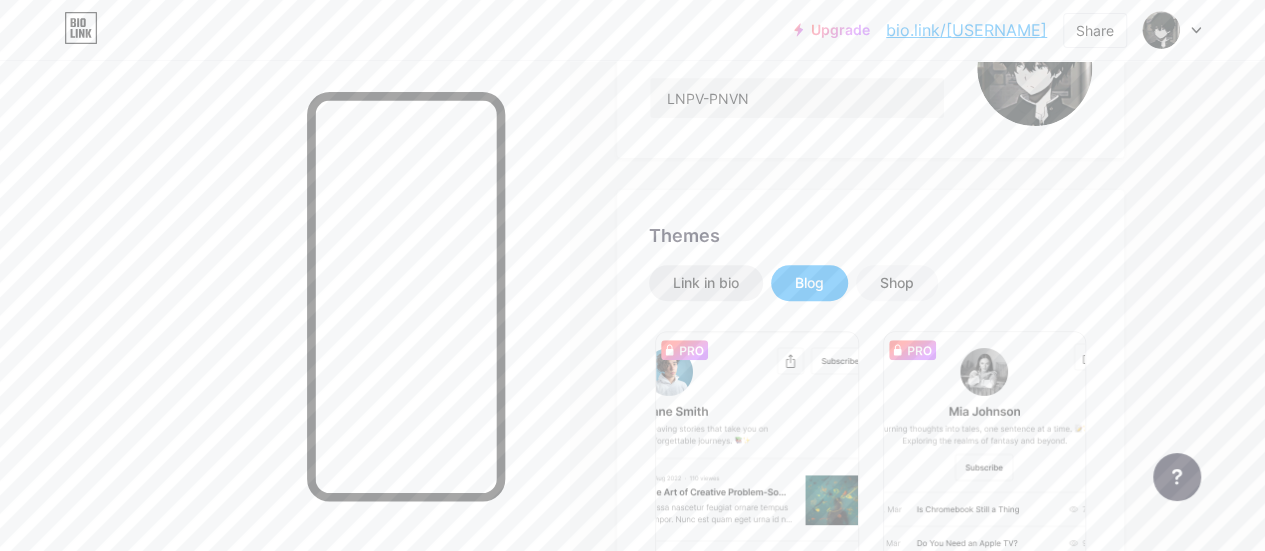 click on "Link in bio" at bounding box center [706, 283] 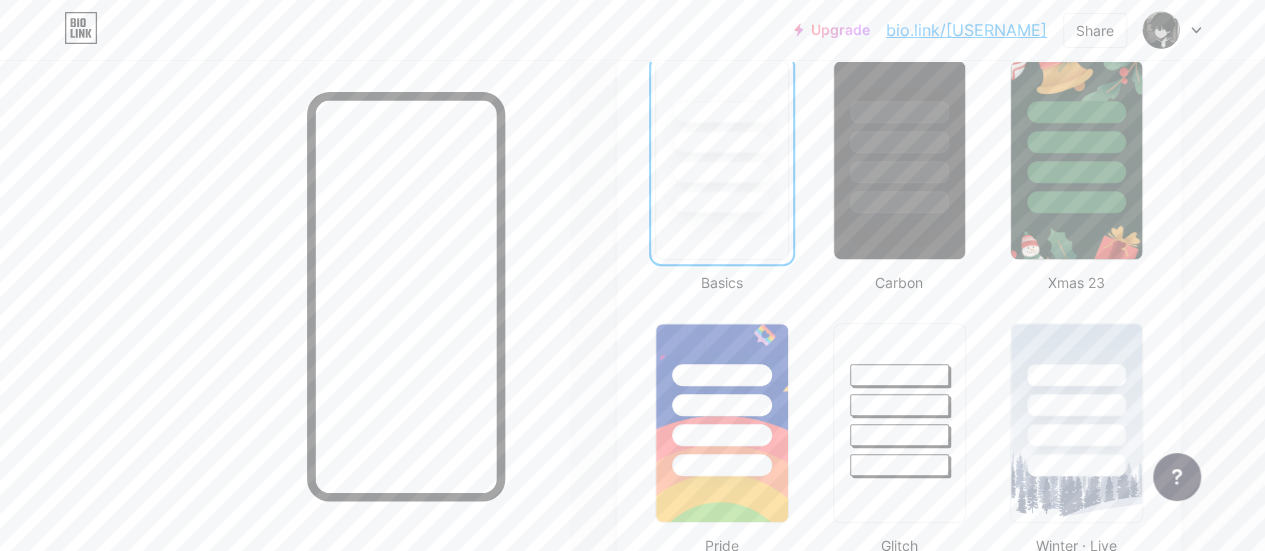 scroll, scrollTop: 533, scrollLeft: 0, axis: vertical 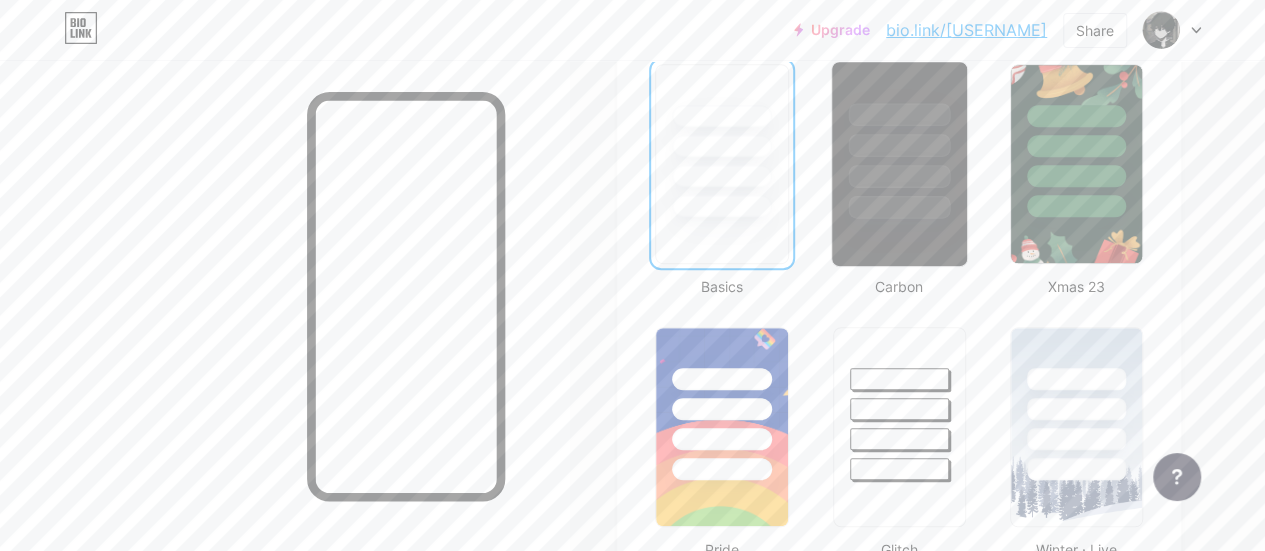 click at bounding box center [899, 207] 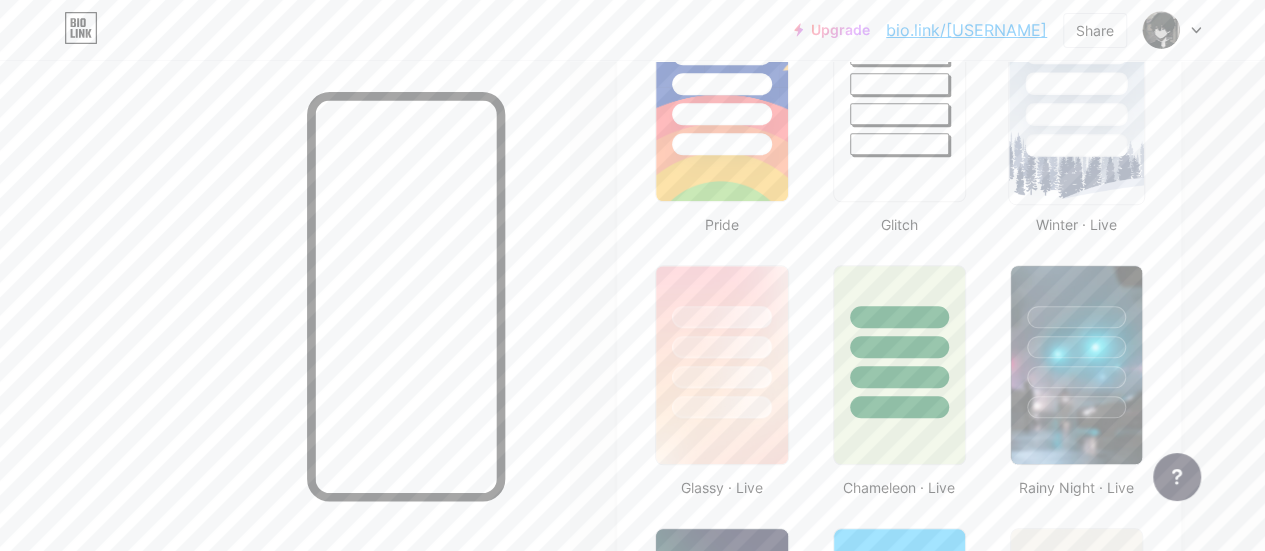 scroll, scrollTop: 866, scrollLeft: 0, axis: vertical 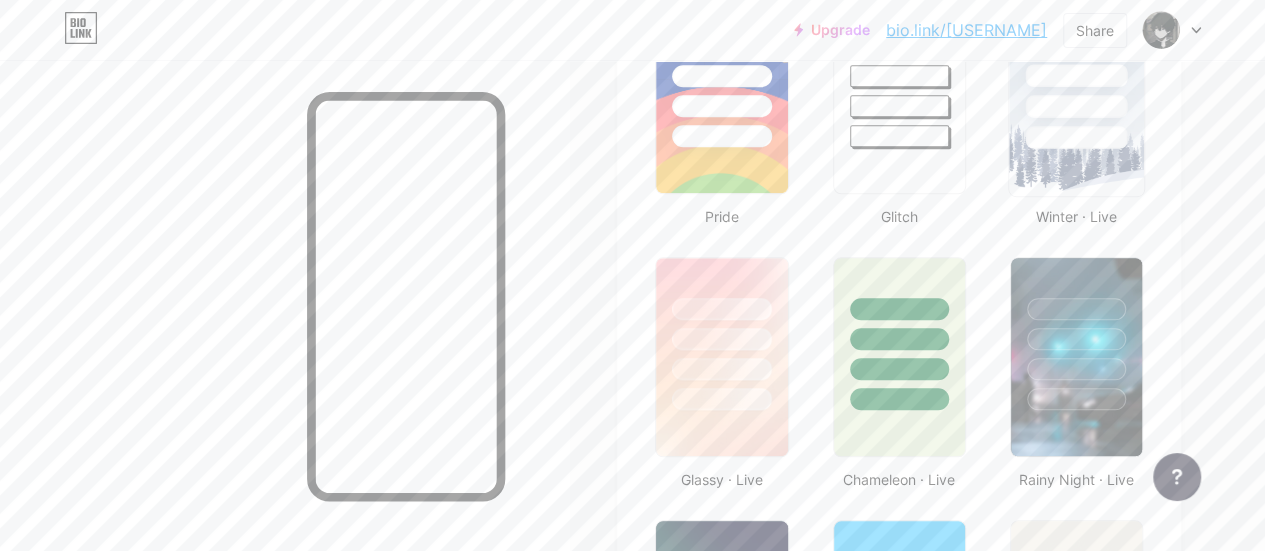 click at bounding box center (1076, 94) 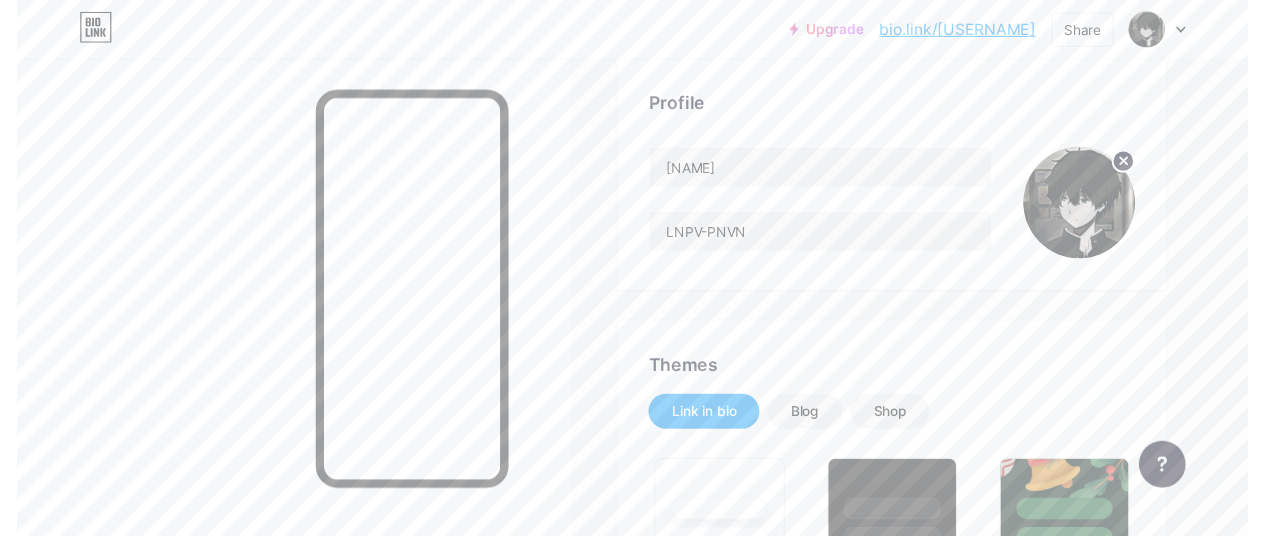 scroll, scrollTop: 0, scrollLeft: 0, axis: both 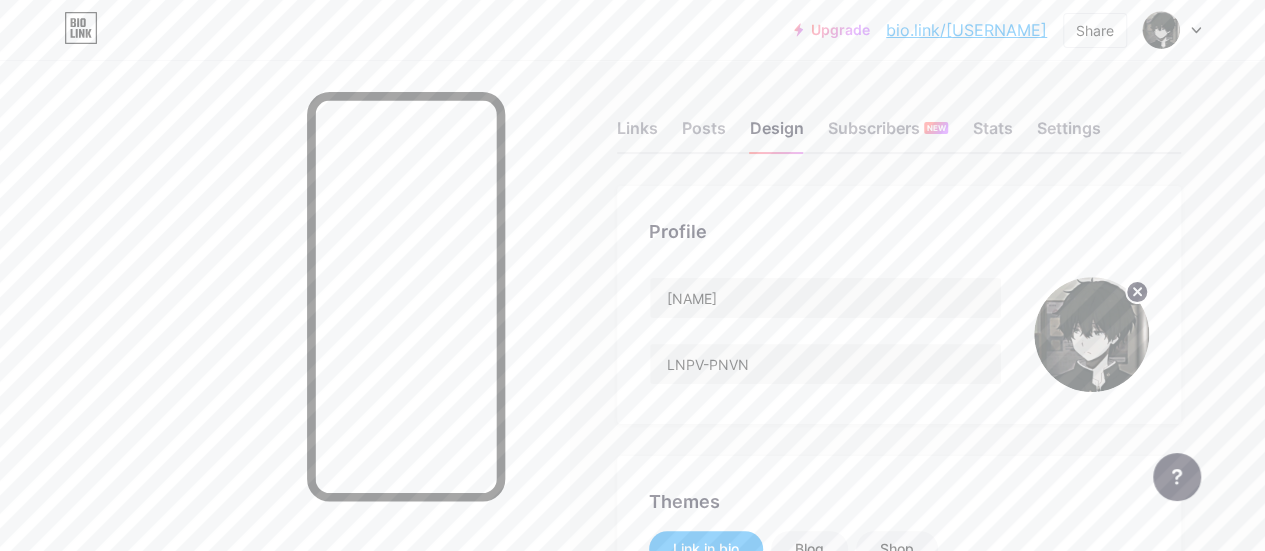 click on "Links
Posts
Design
Subscribers
NEW
Stats
Settings" at bounding box center (899, 119) 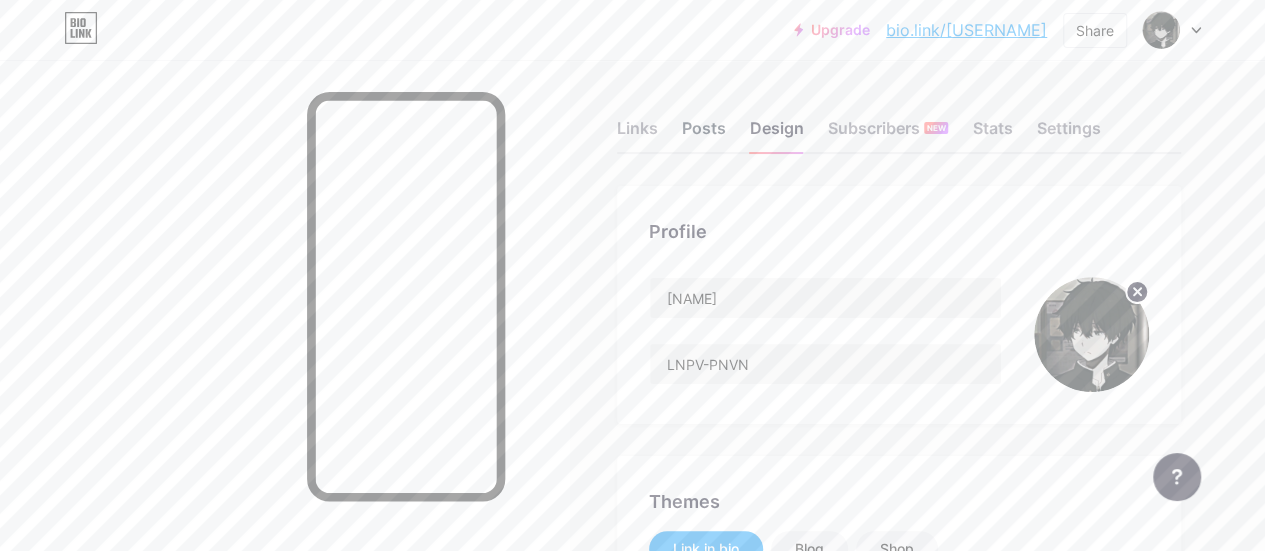 click on "Posts" at bounding box center [704, 134] 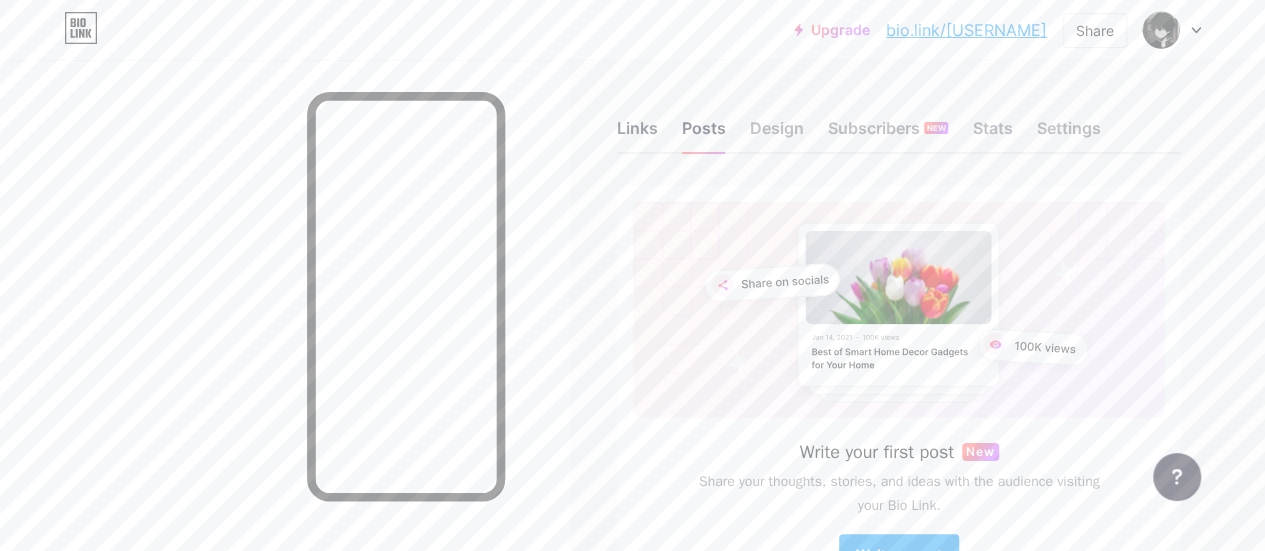 click on "Links" at bounding box center [637, 134] 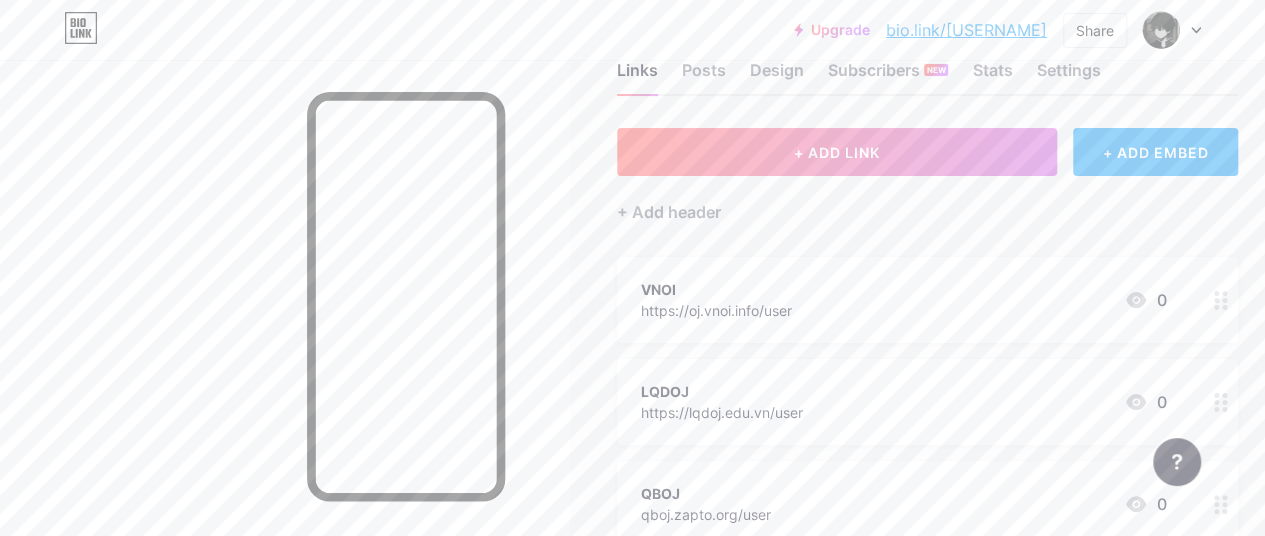 scroll, scrollTop: 66, scrollLeft: 0, axis: vertical 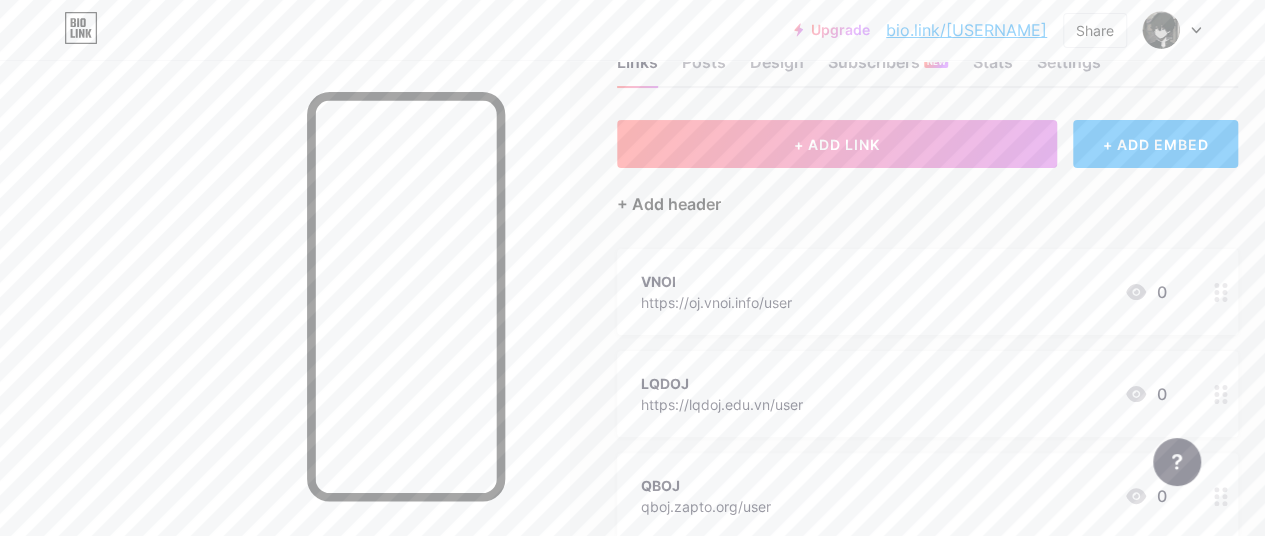 click on "+ Add header" at bounding box center (669, 204) 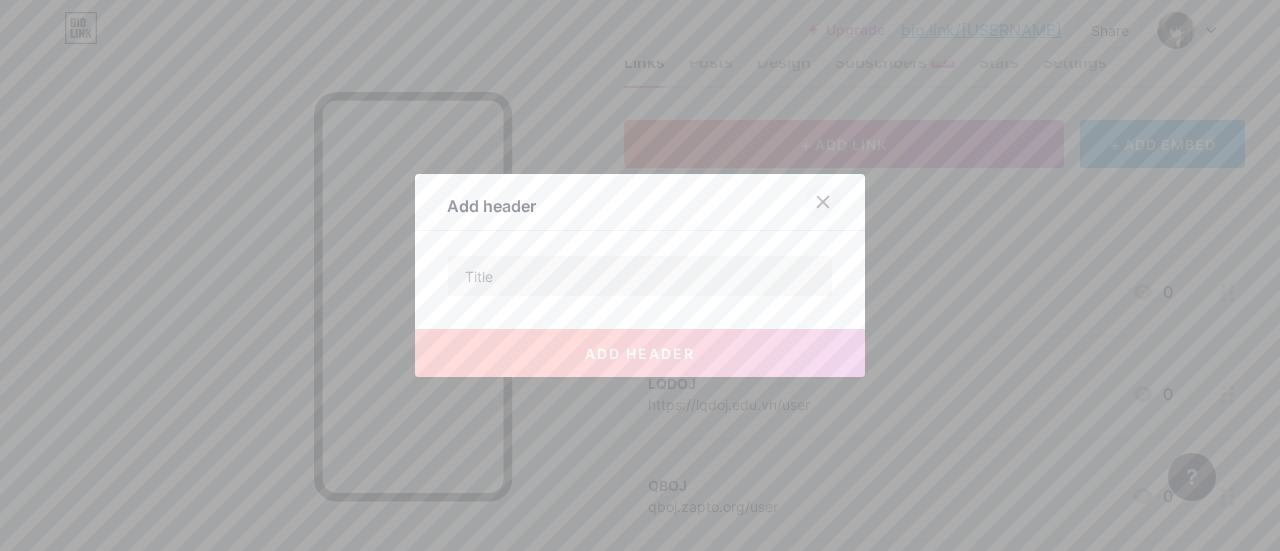click 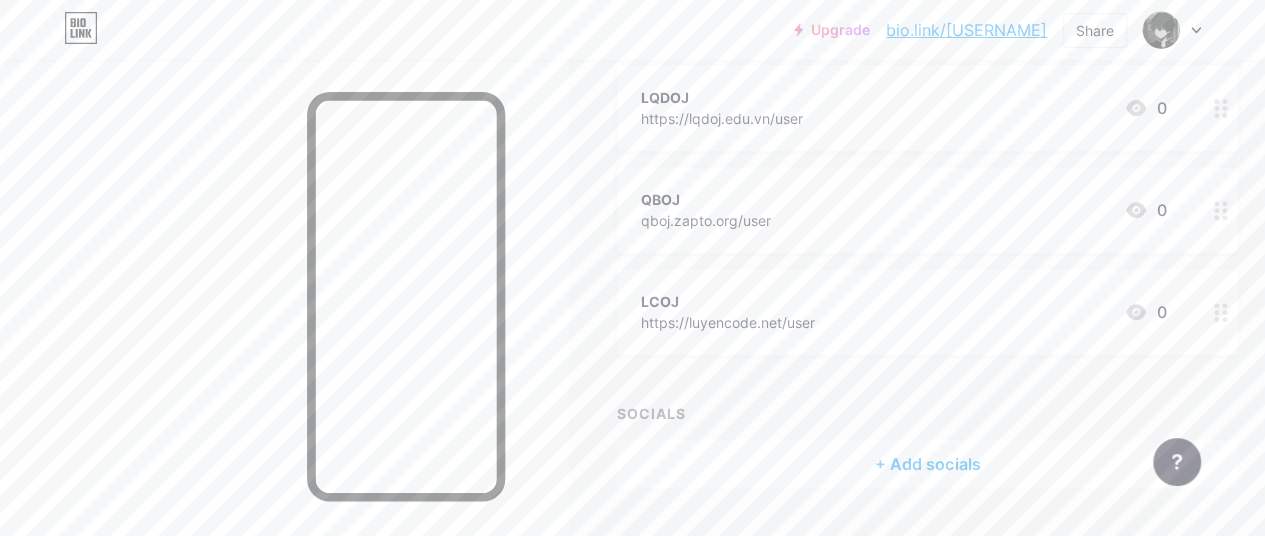 scroll, scrollTop: 336, scrollLeft: 0, axis: vertical 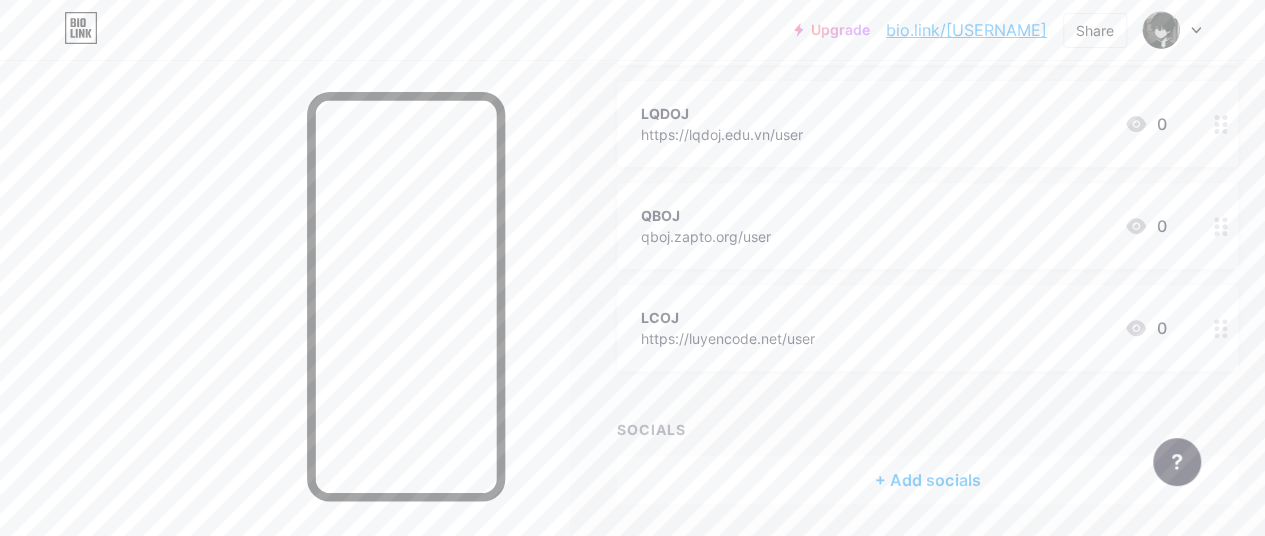 click on "0" at bounding box center (1145, 328) 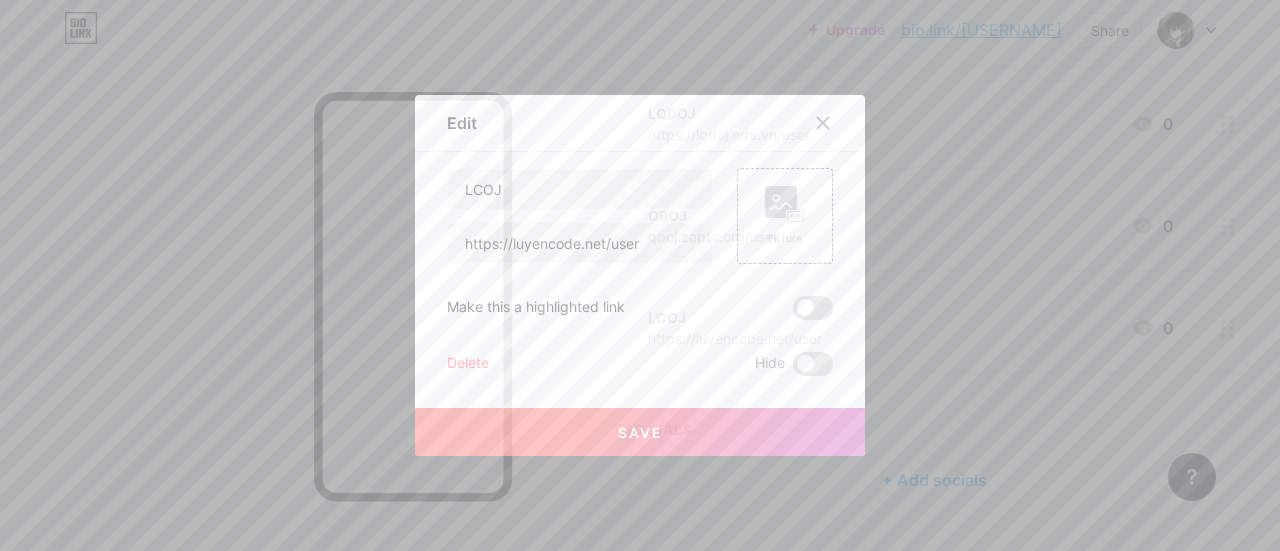 drag, startPoint x: 812, startPoint y: 99, endPoint x: 820, endPoint y: 109, distance: 12.806249 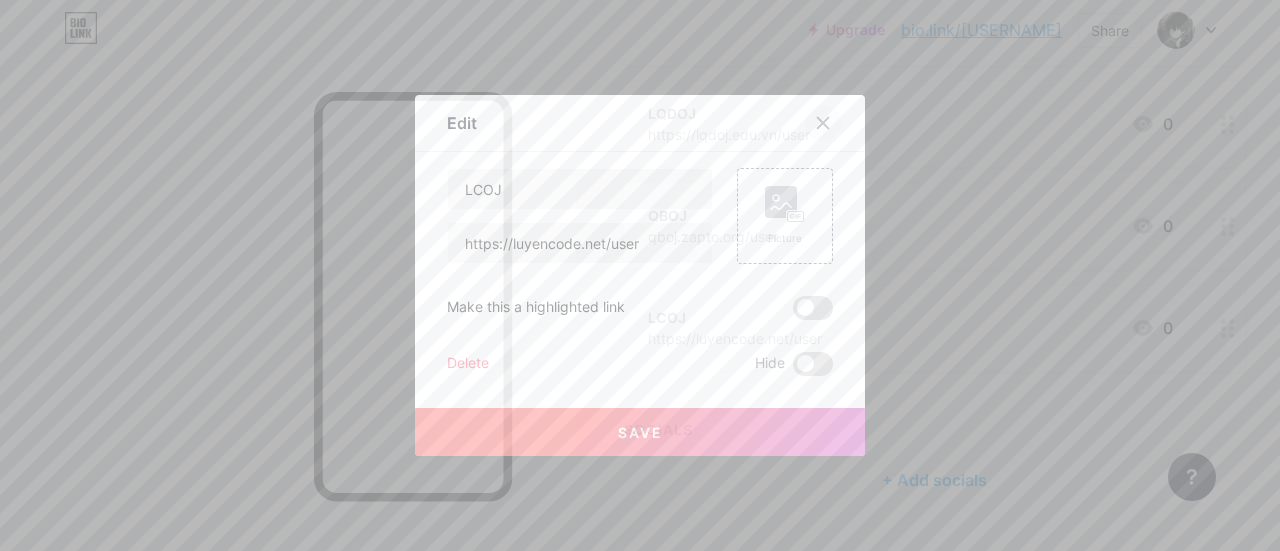 click on "Edit           Content
YouTube
Play YouTube video without leaving your page.
ADD
Vimeo
Play Vimeo video without leaving your page.
ADD
Tiktok
Grow your TikTok following
ADD
Tweet
Embed a tweet.
ADD
Reddit
Showcase your Reddit profile
ADD
Spotify
Embed Spotify to play the preview of a track.
ADD
Twitch
Play Twitch video without leaving your page.
ADD
SoundCloud" at bounding box center (640, 275) 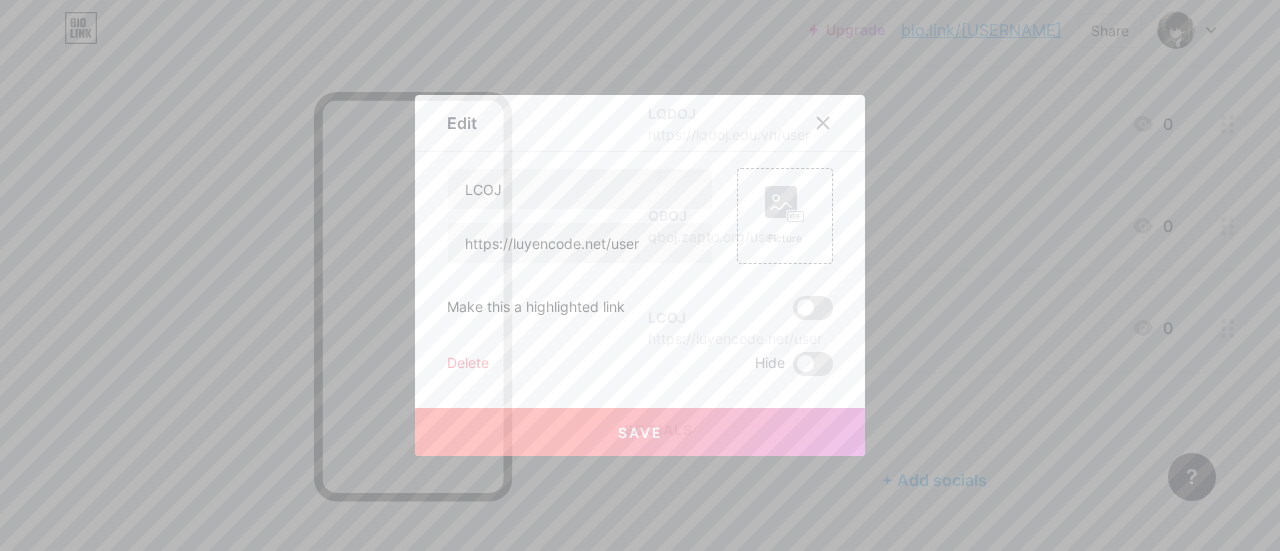 click at bounding box center [823, 123] 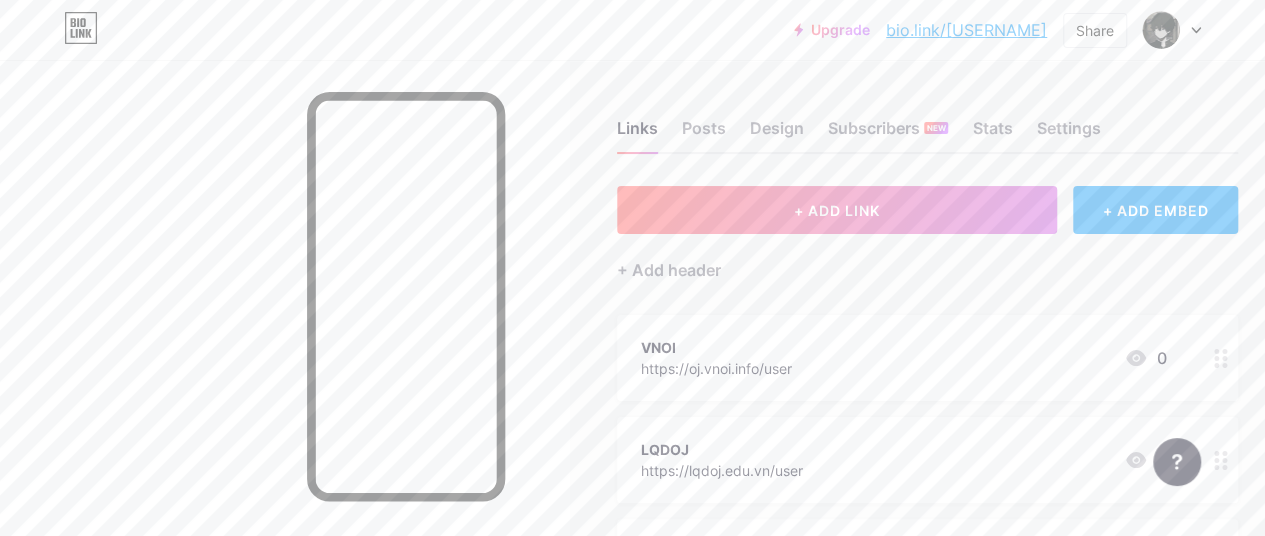 scroll, scrollTop: 0, scrollLeft: 0, axis: both 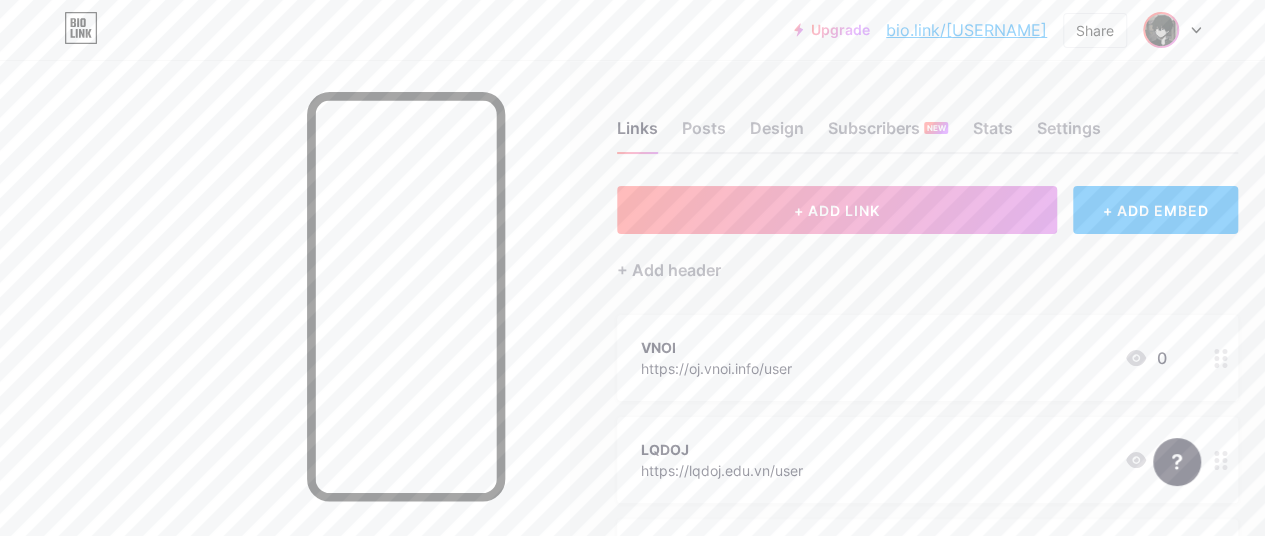 click at bounding box center [1161, 30] 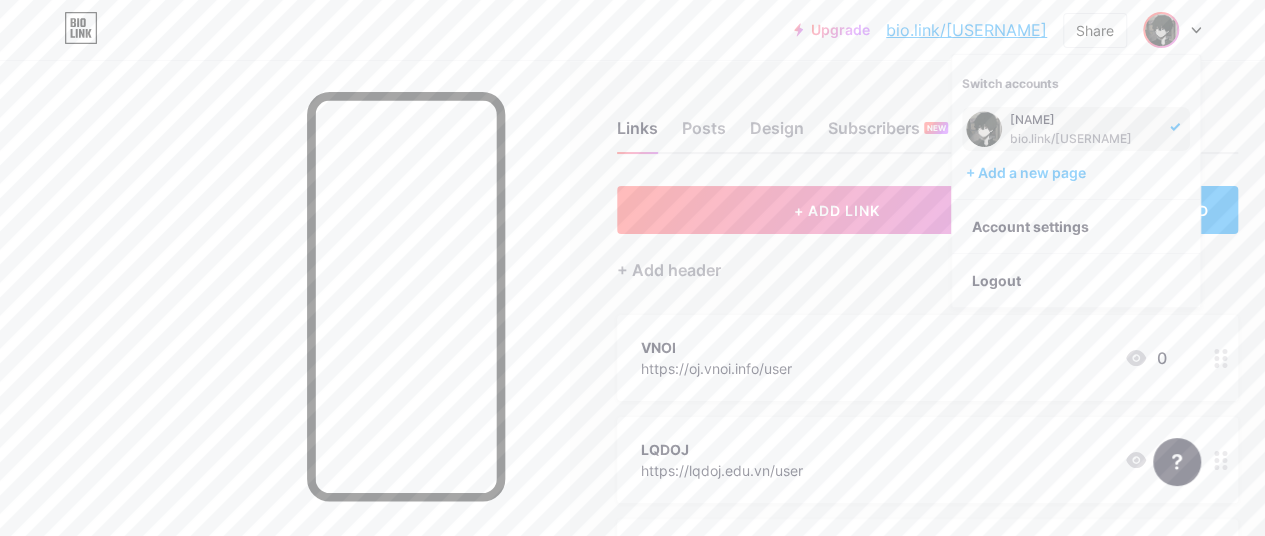 click 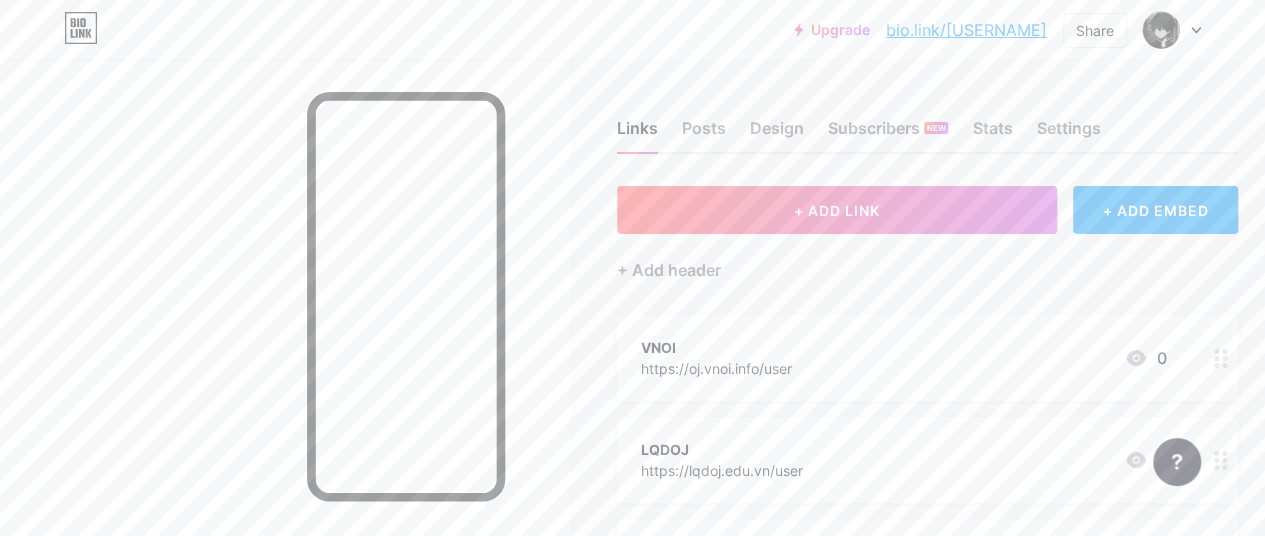 click 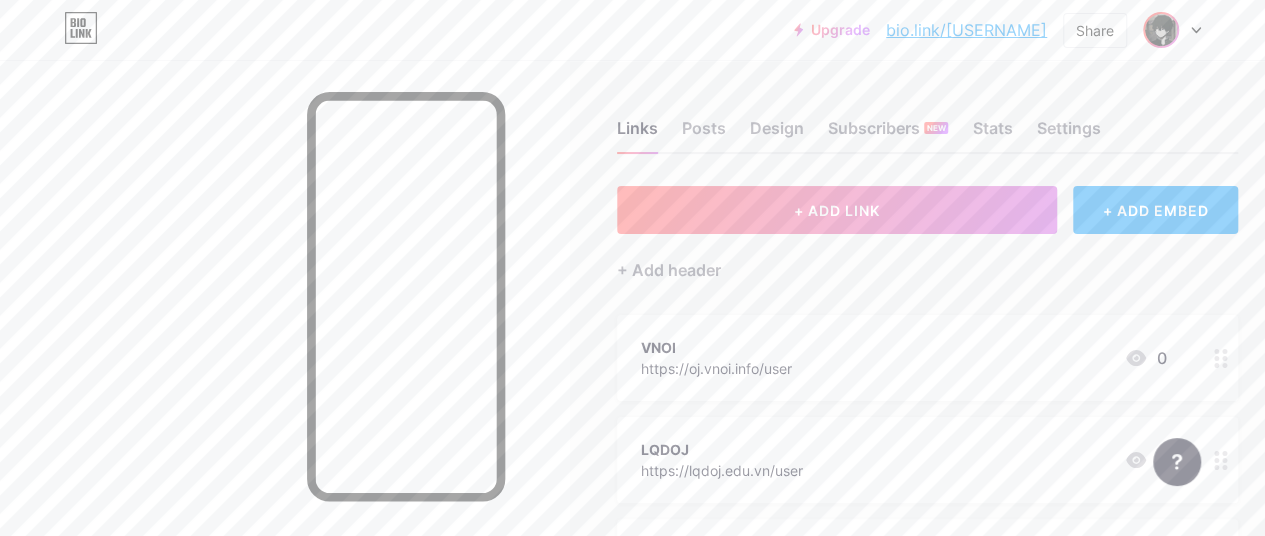 click at bounding box center [1161, 30] 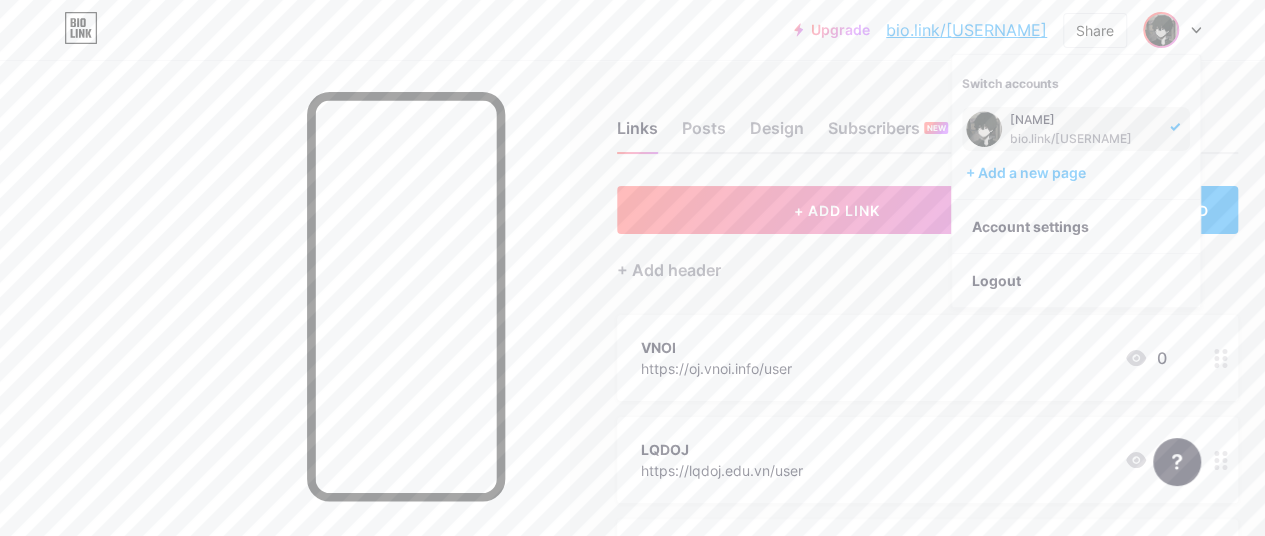 click on "bio.link/[MASK]" at bounding box center [1084, 139] 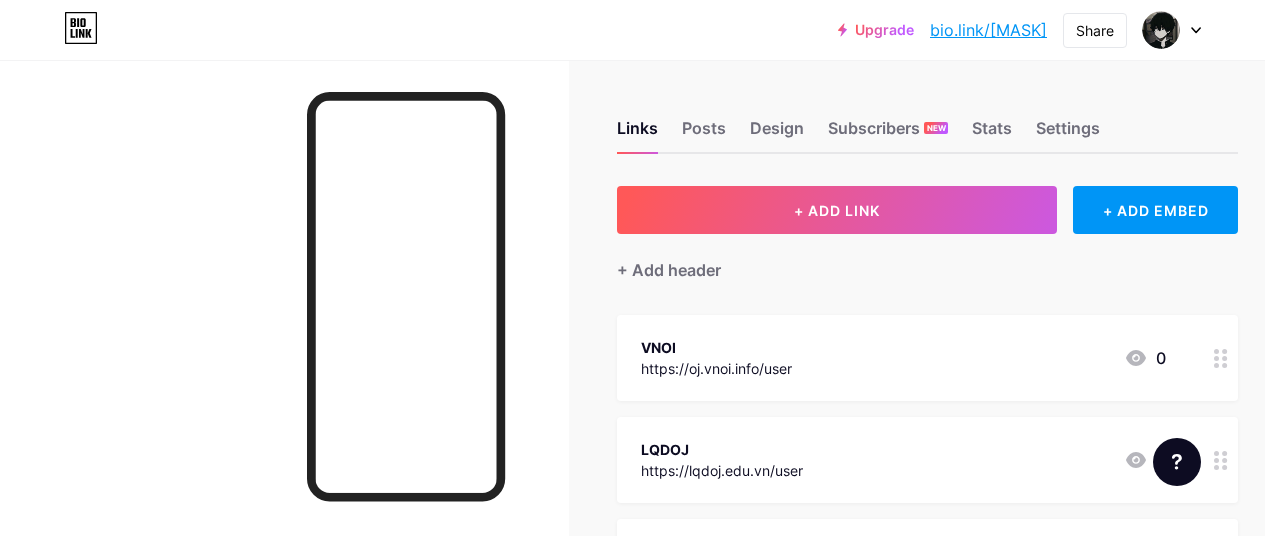 scroll, scrollTop: 0, scrollLeft: 0, axis: both 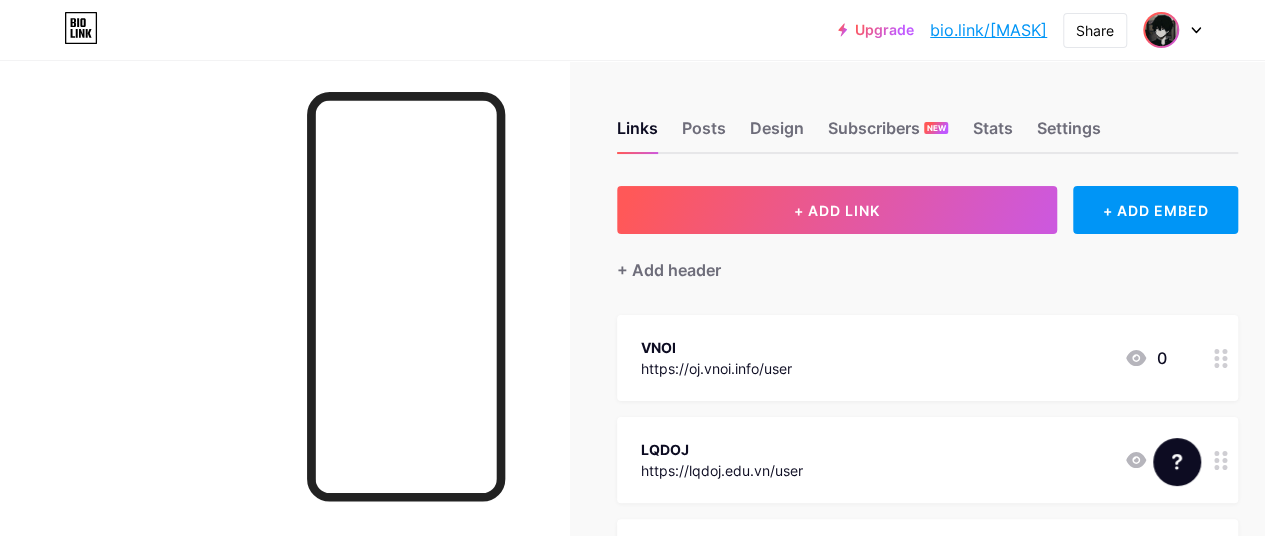 click at bounding box center [1161, 30] 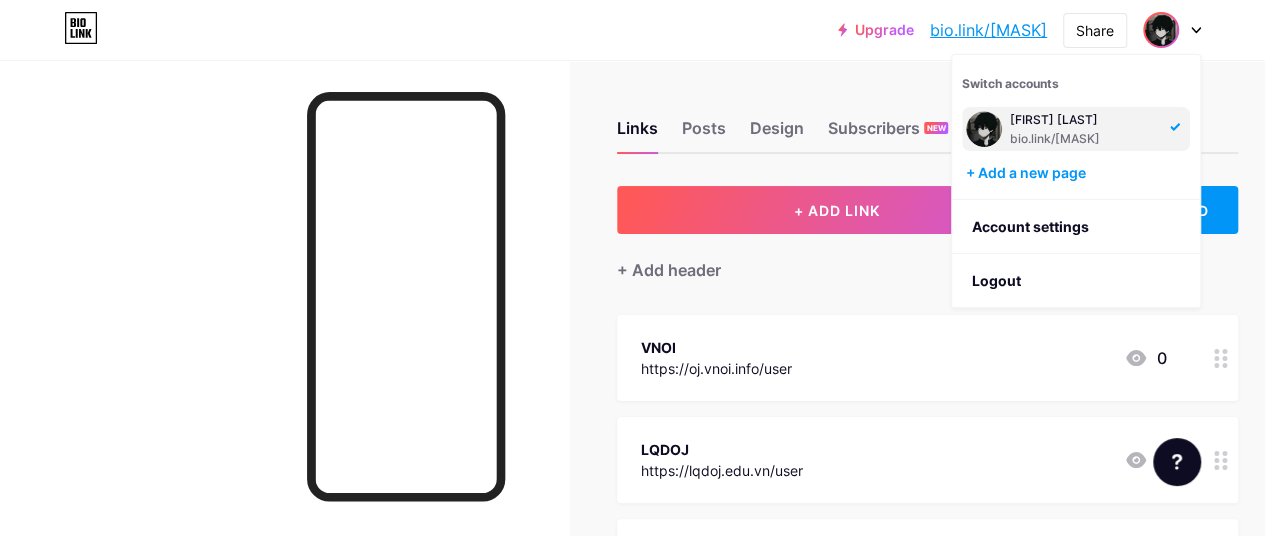 click on "Links
Posts
Design
Subscribers
NEW
Stats
Settings" at bounding box center [927, 119] 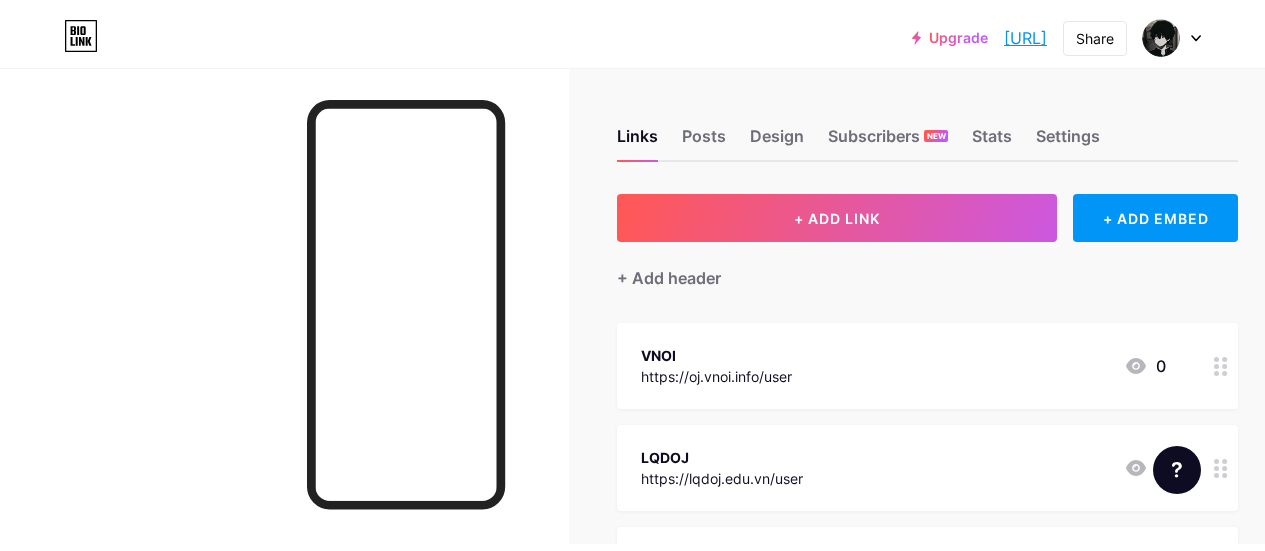 scroll, scrollTop: 0, scrollLeft: 0, axis: both 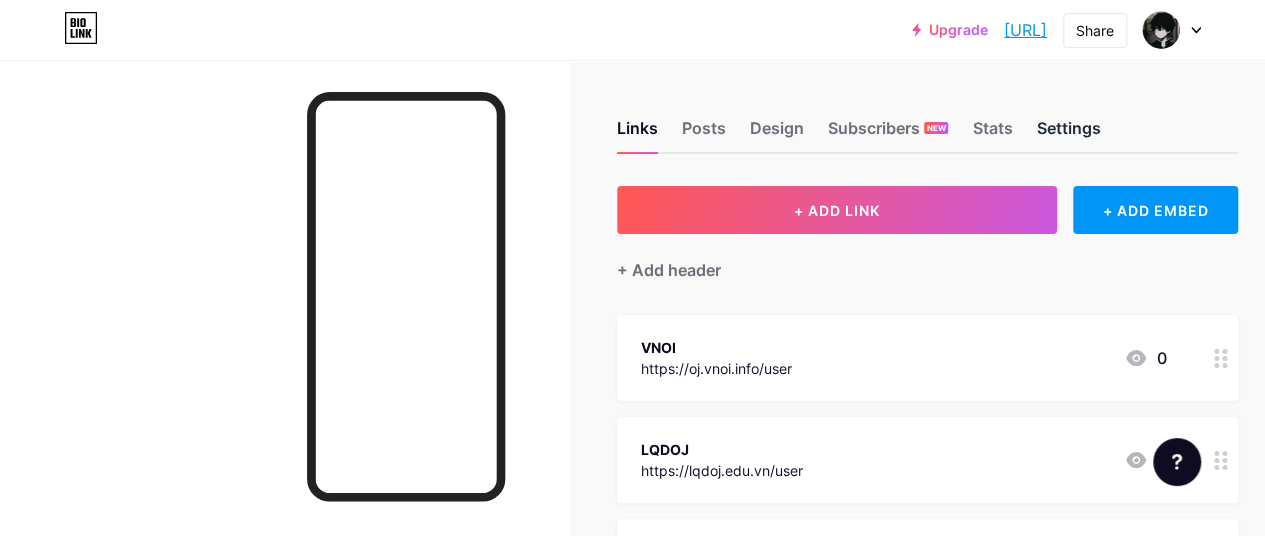 click on "Settings" at bounding box center [1068, 134] 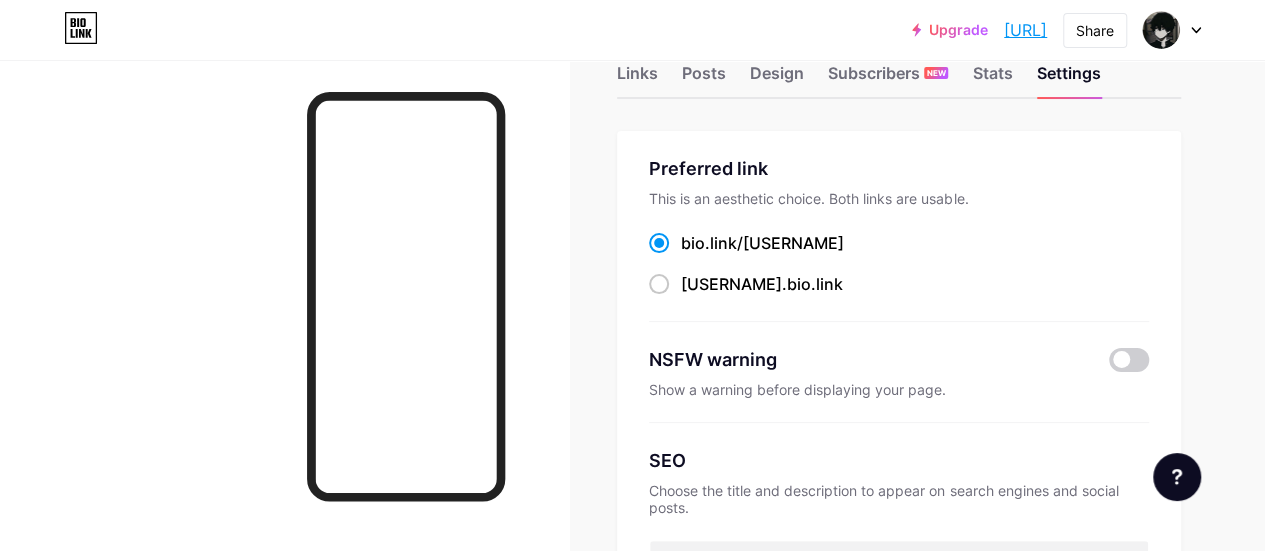 scroll, scrollTop: 0, scrollLeft: 0, axis: both 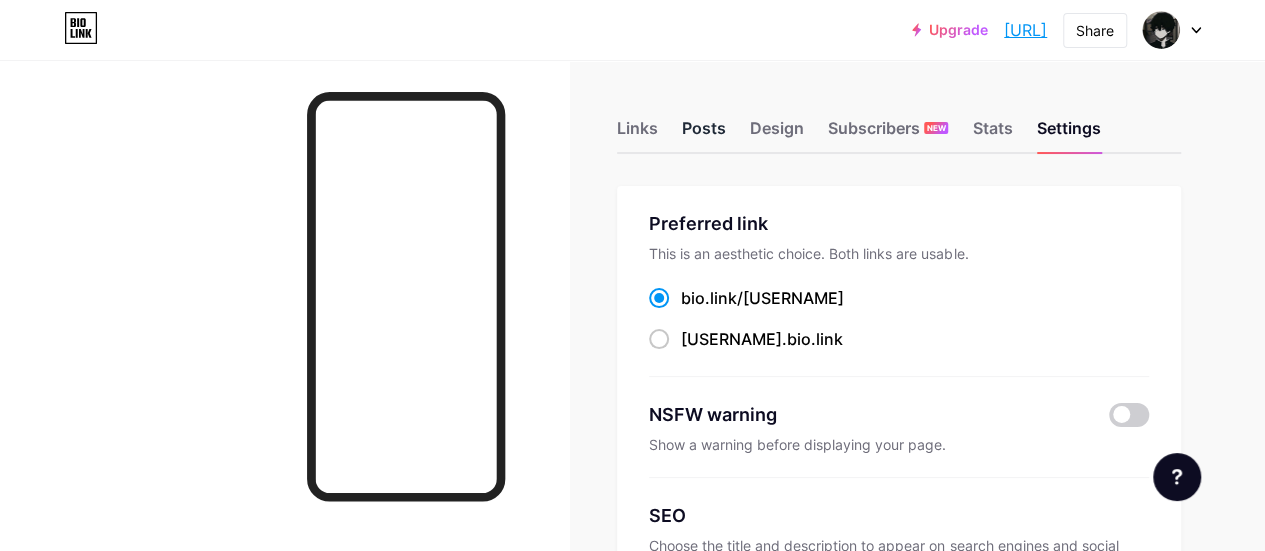 click on "Posts" at bounding box center [704, 134] 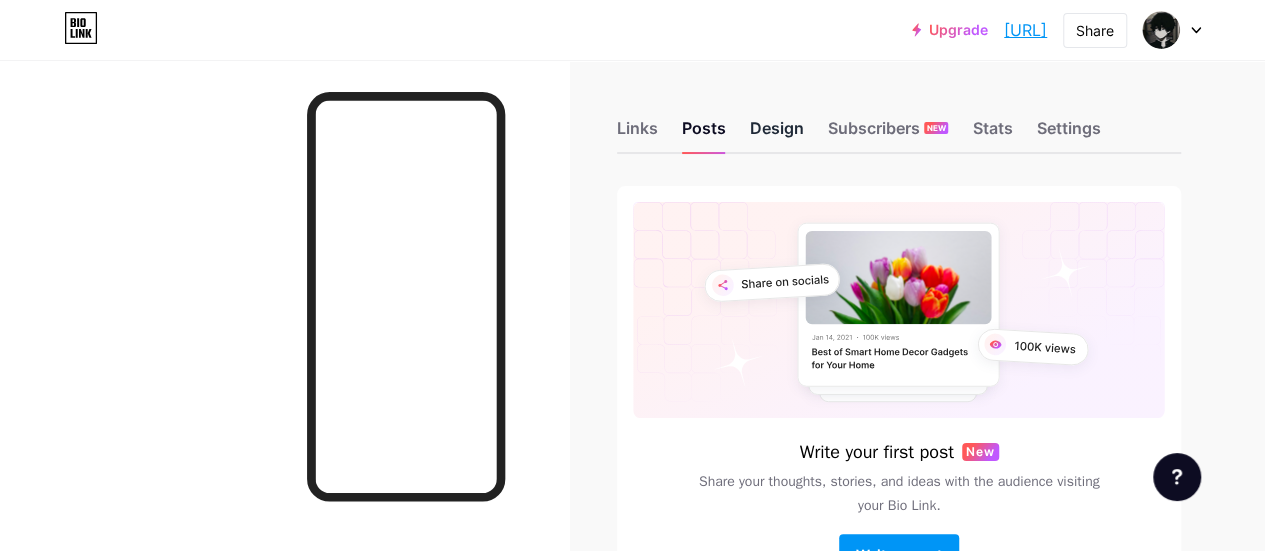 click on "Design" at bounding box center [777, 134] 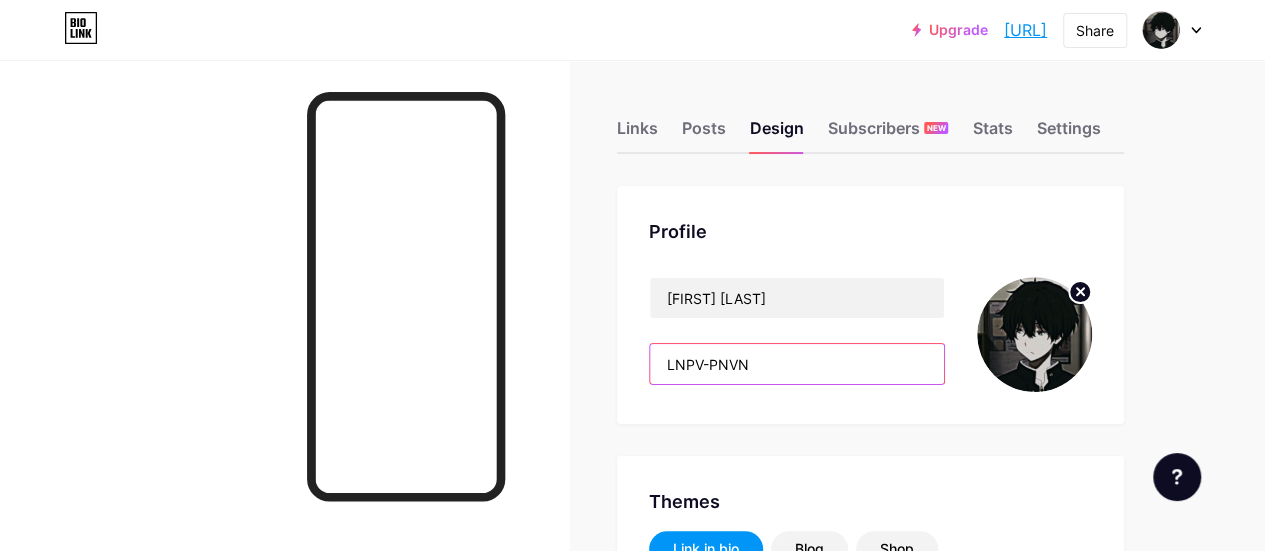 click on "LNPV-PNVN" at bounding box center [797, 364] 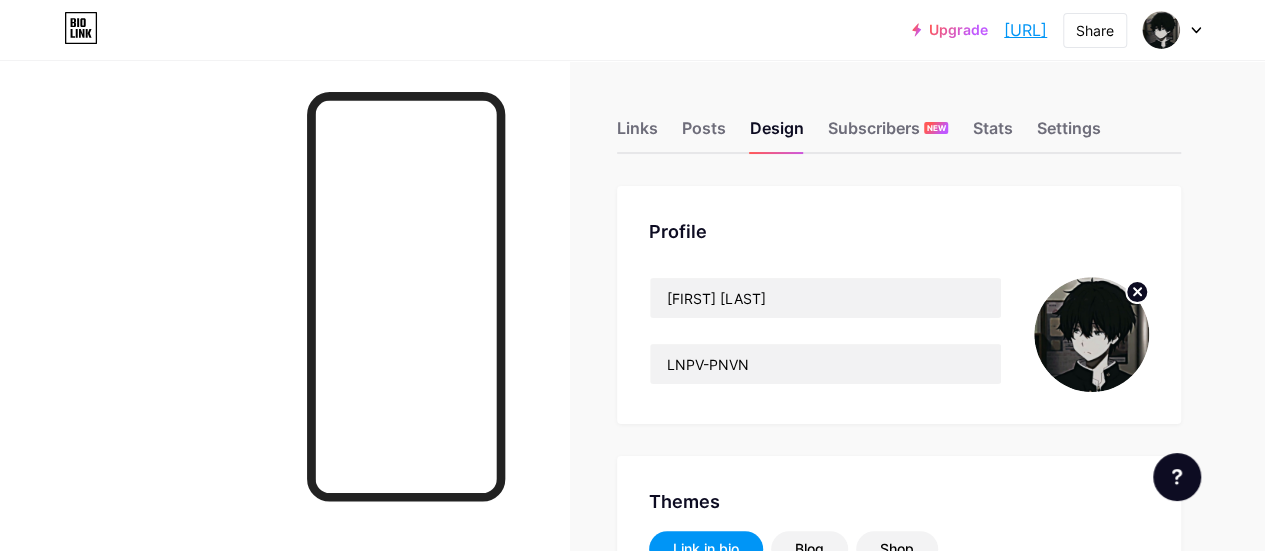click on "Profile" at bounding box center (899, 231) 